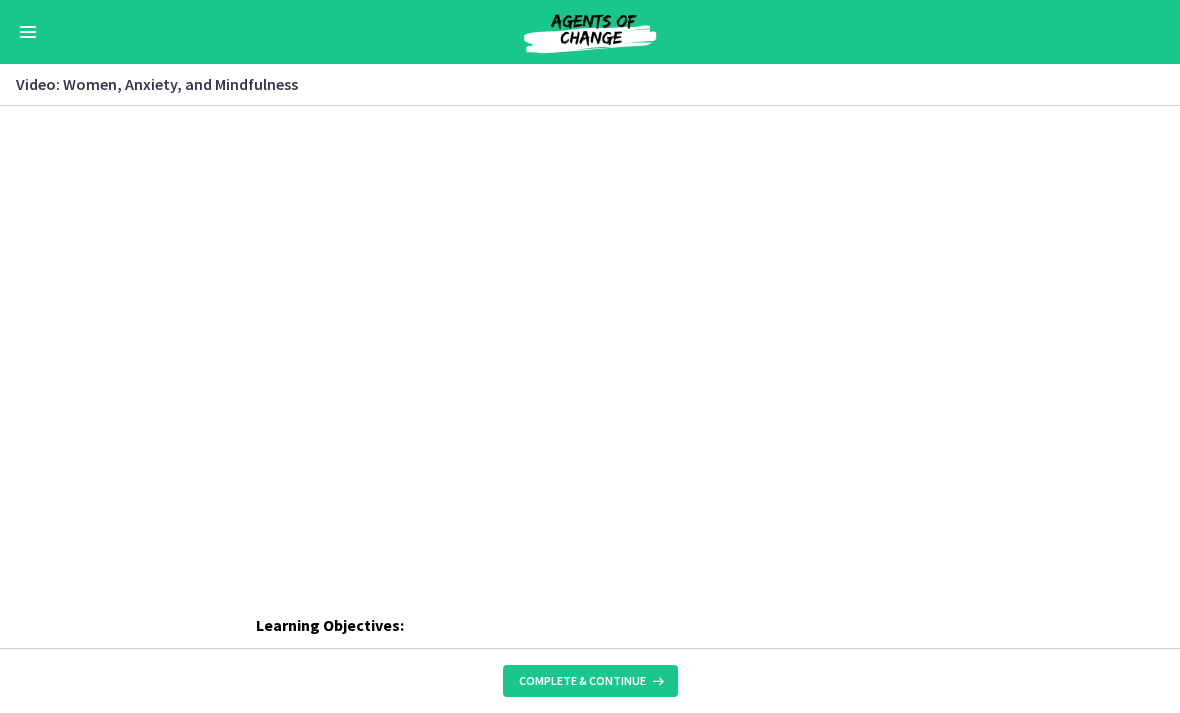 scroll, scrollTop: 0, scrollLeft: 0, axis: both 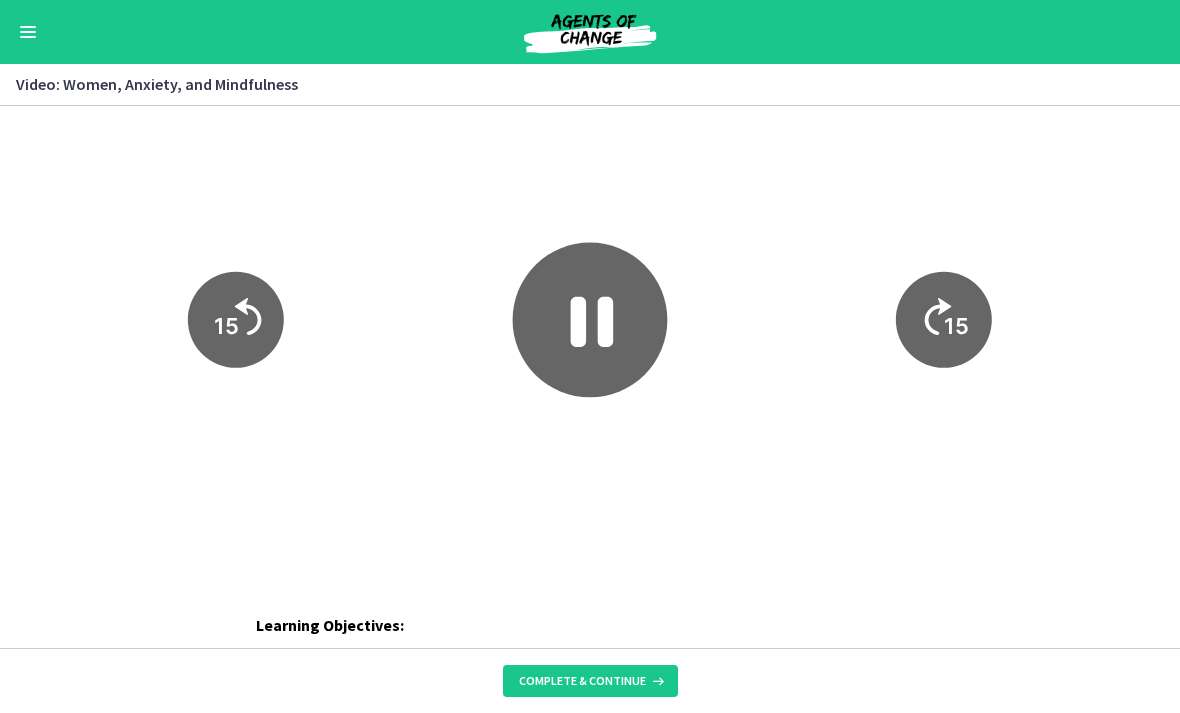 click 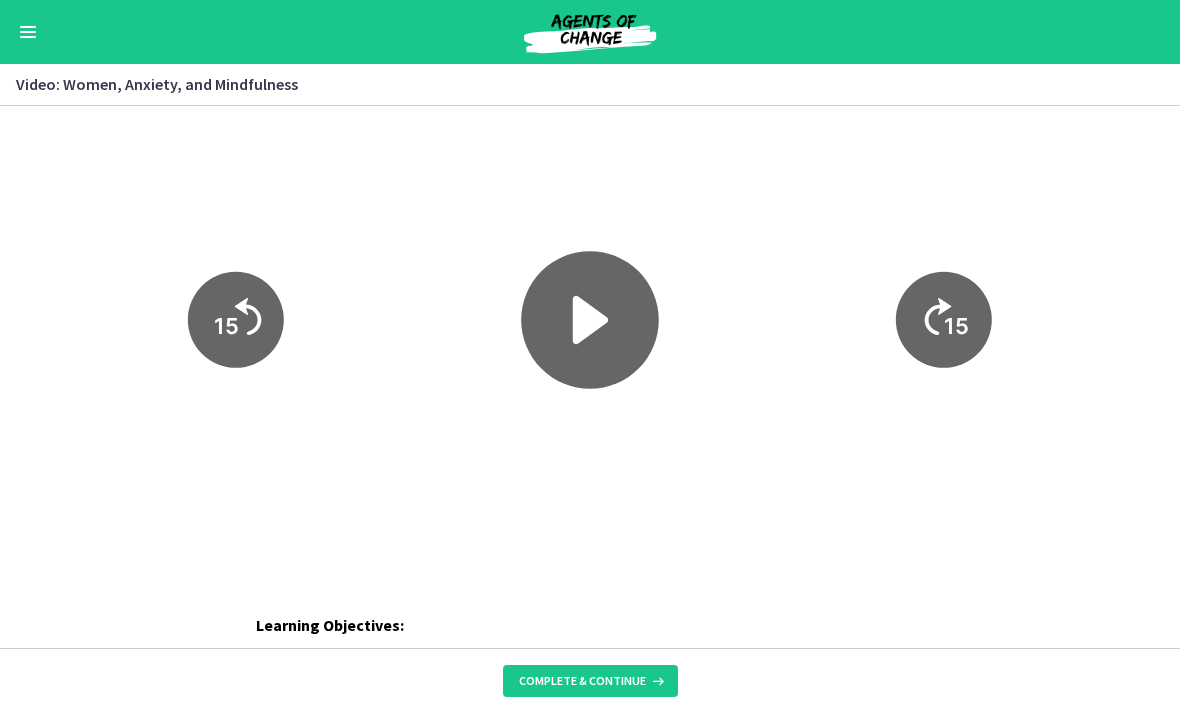 click 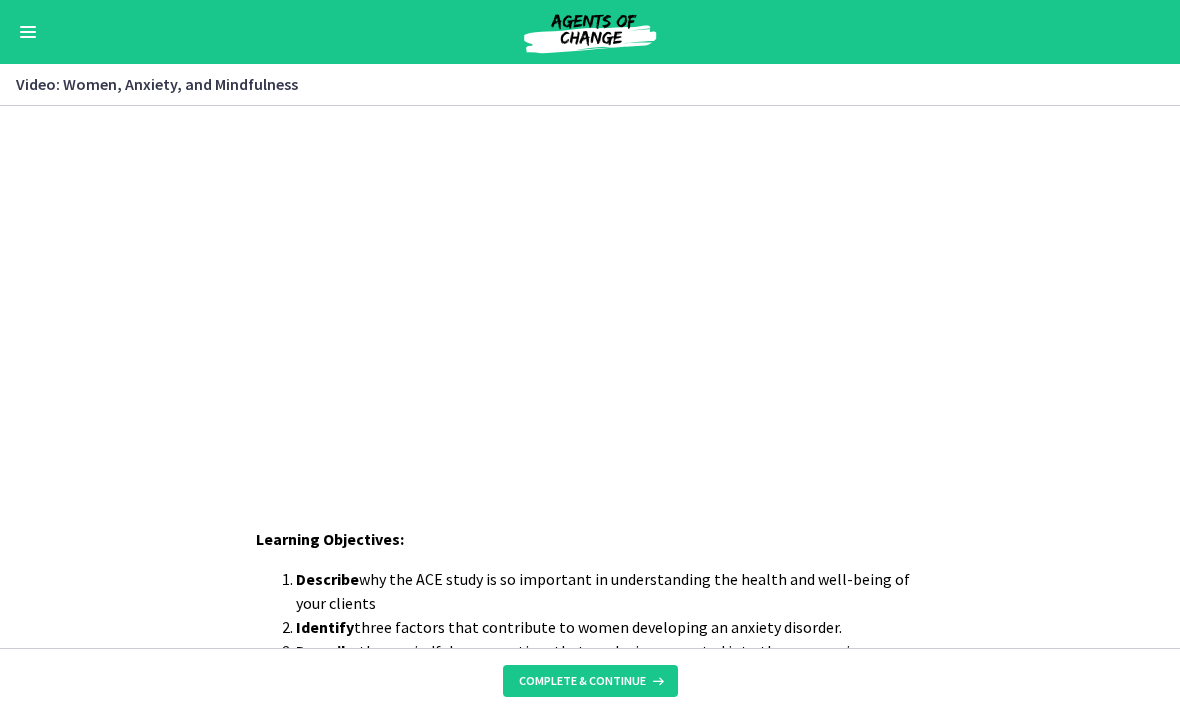 scroll, scrollTop: 86, scrollLeft: 0, axis: vertical 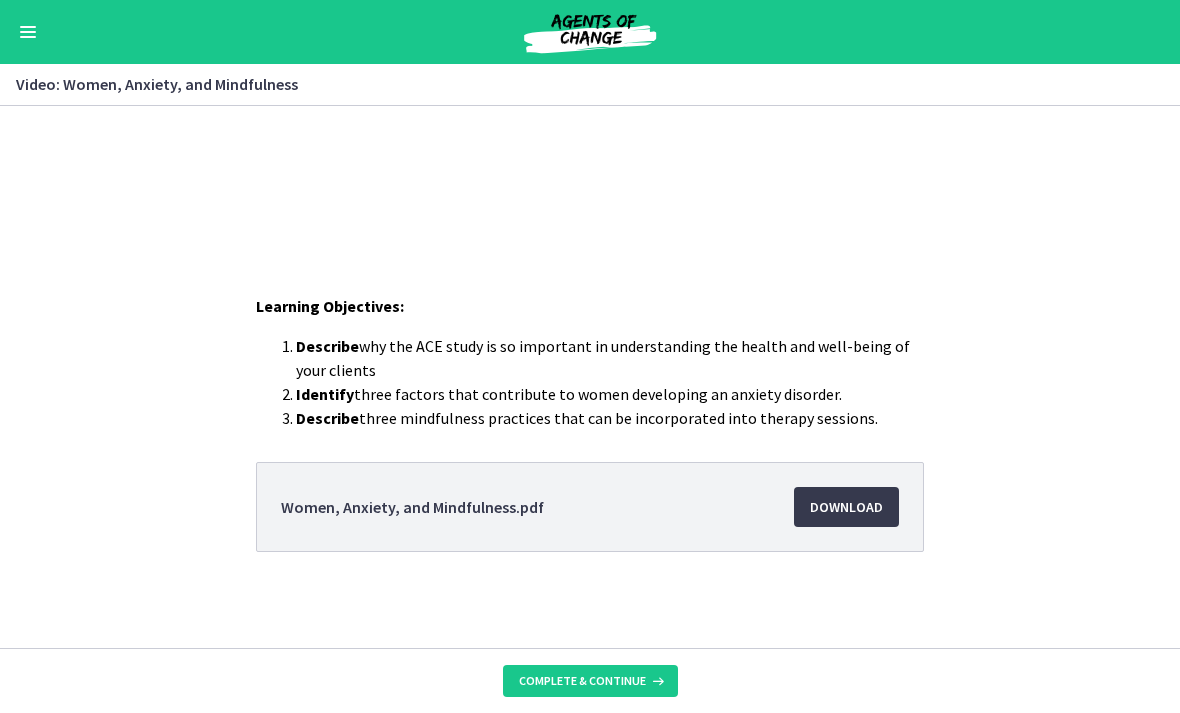 click on "Complete & continue" at bounding box center [582, 681] 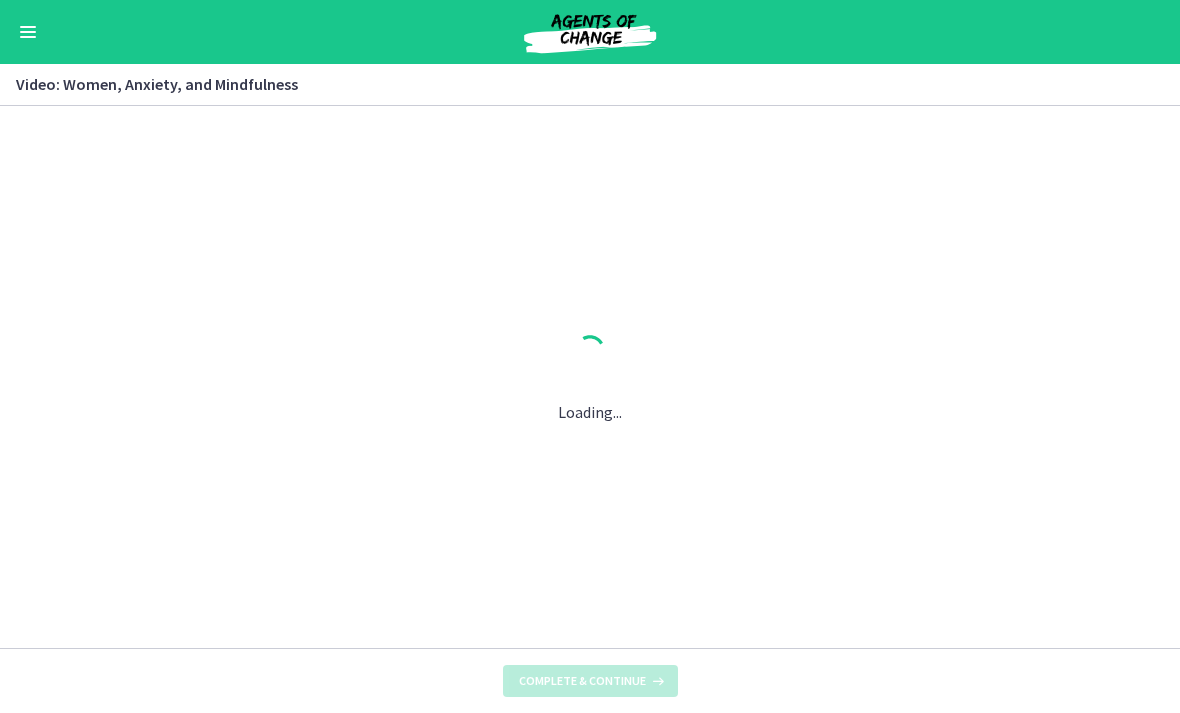 scroll, scrollTop: 0, scrollLeft: 0, axis: both 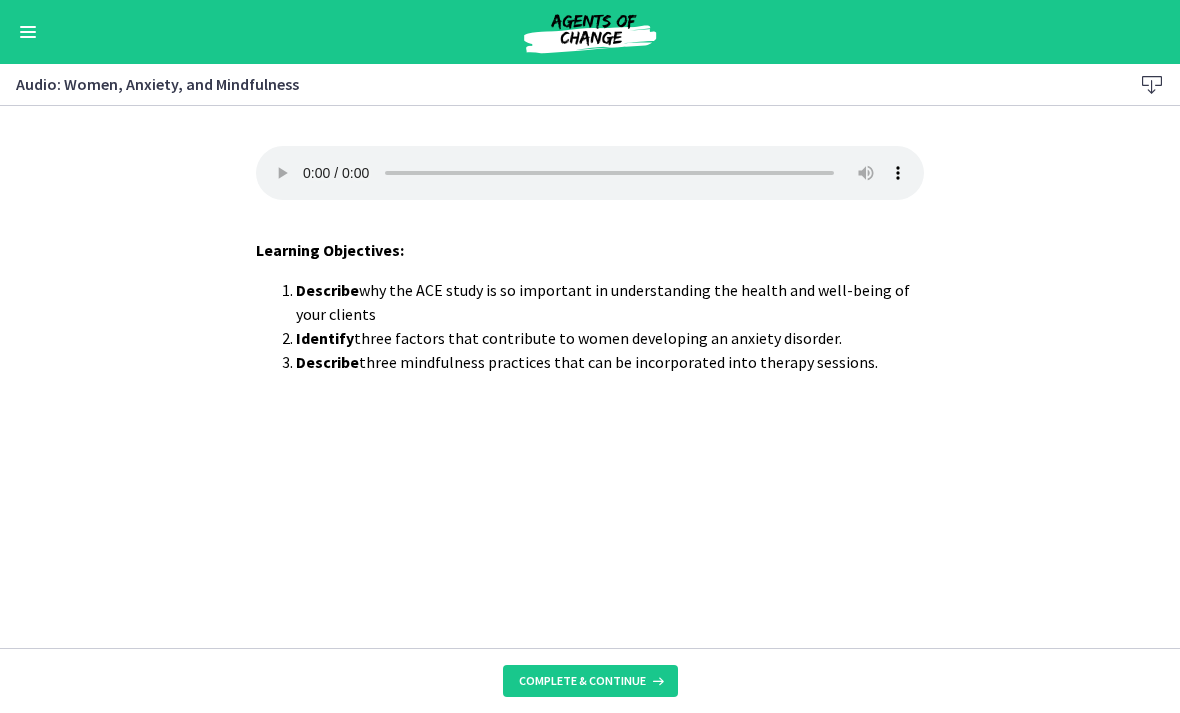 click on "Complete & continue" at bounding box center (582, 681) 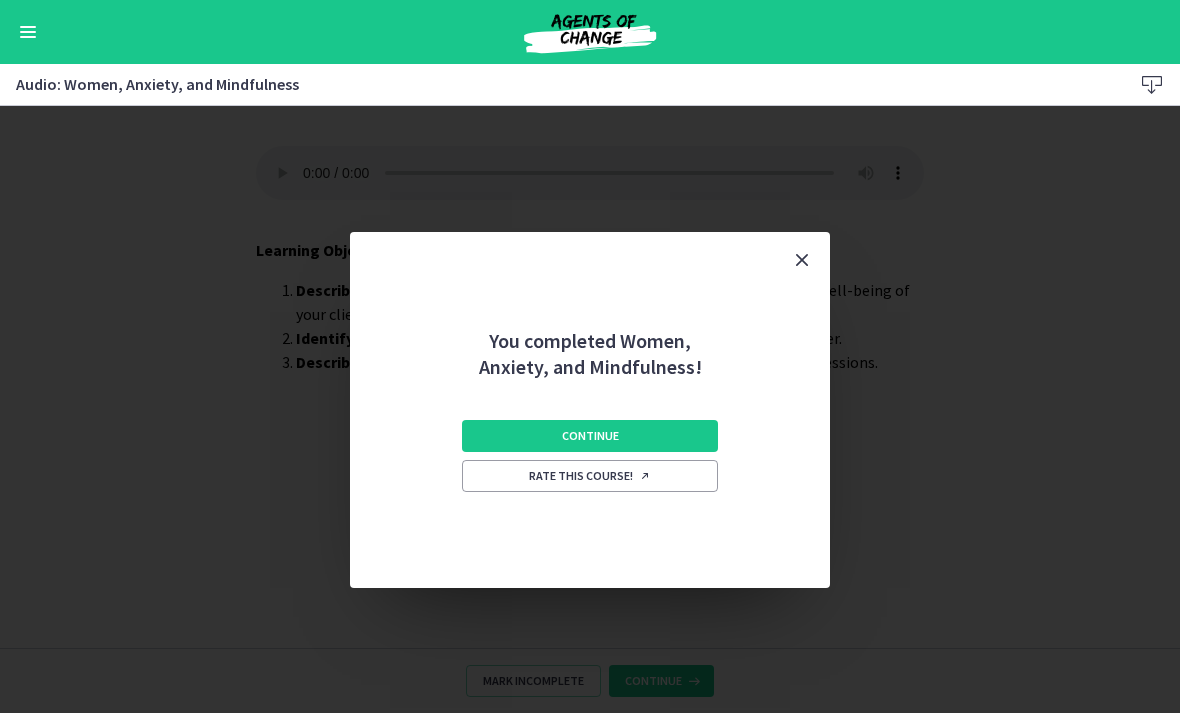 click on "Continue" at bounding box center (590, 436) 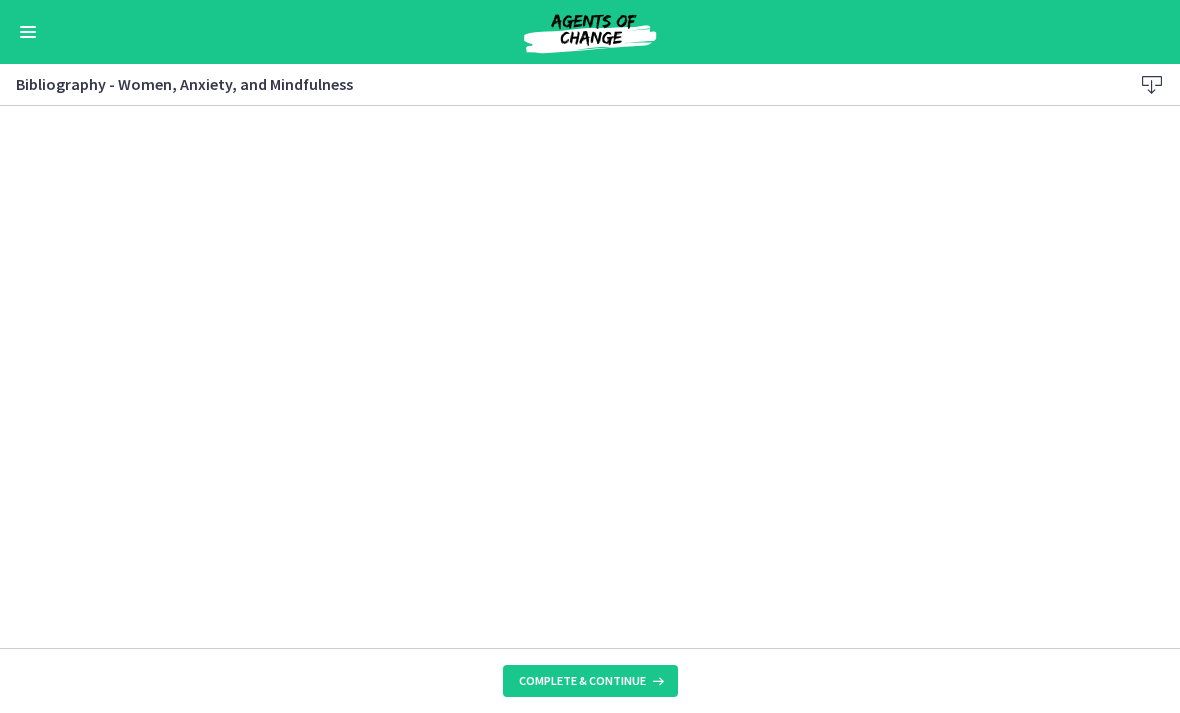 click on "Complete & continue" at bounding box center (590, 681) 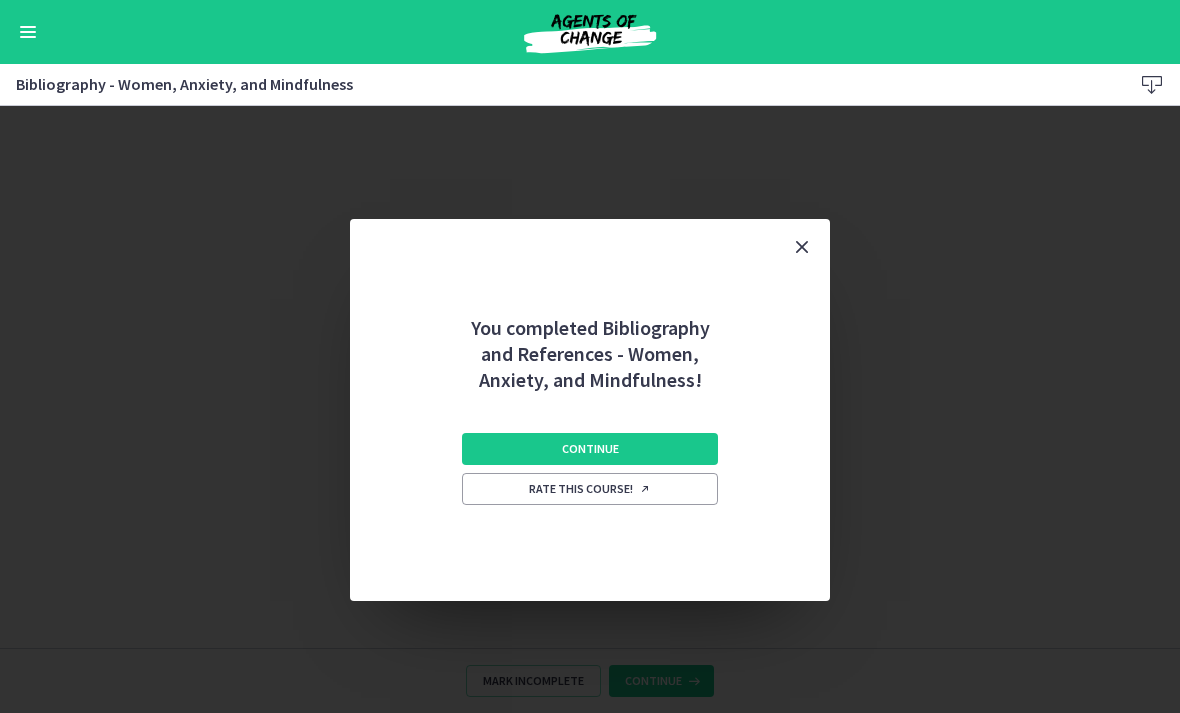 click on "Continue" at bounding box center [590, 449] 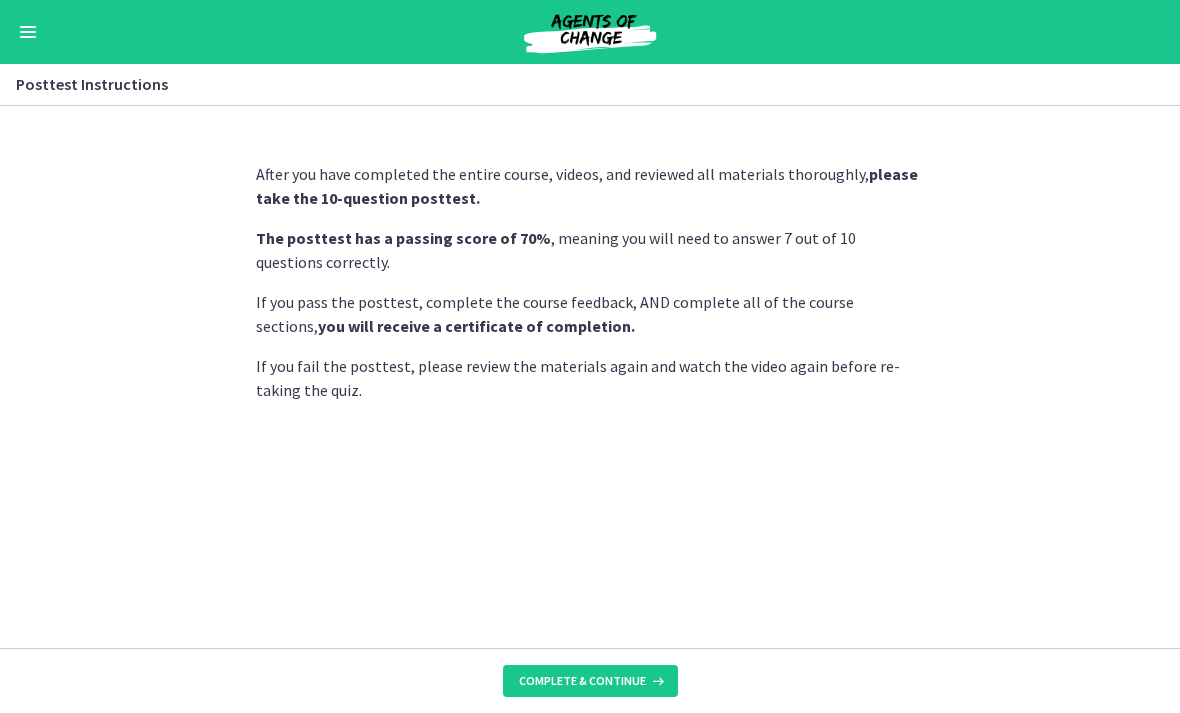 click on "Complete & continue" at bounding box center (582, 681) 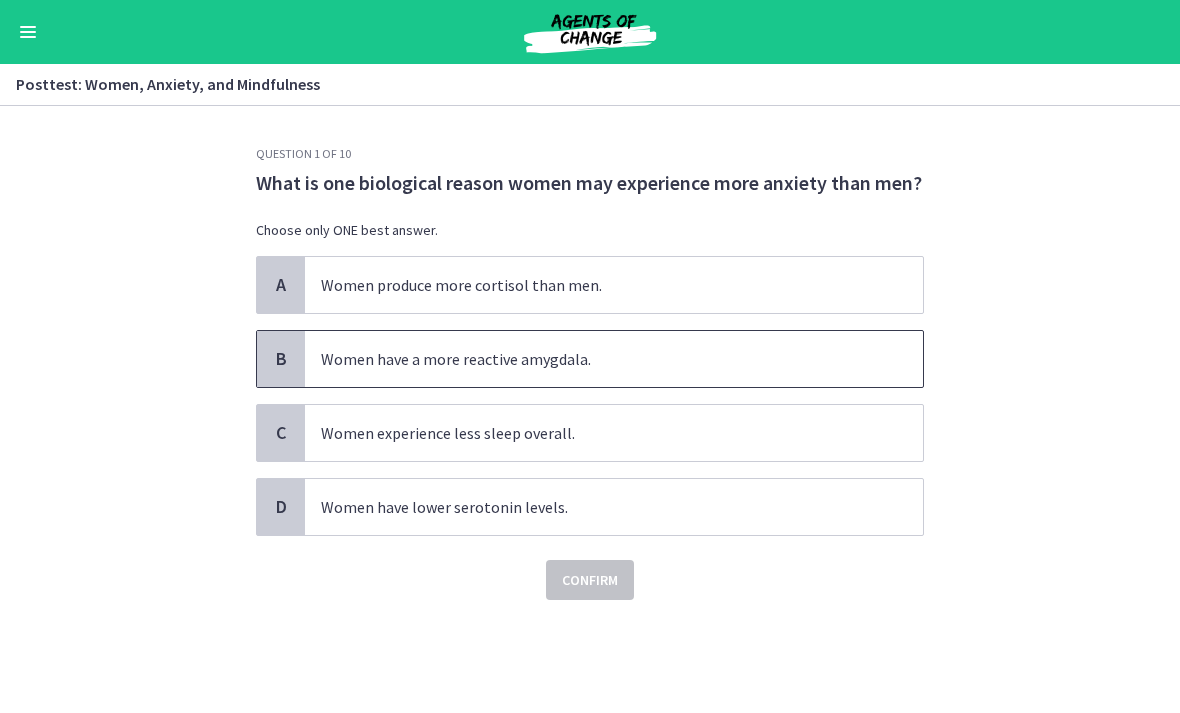 click on "Women have a more reactive amygdala." at bounding box center (614, 359) 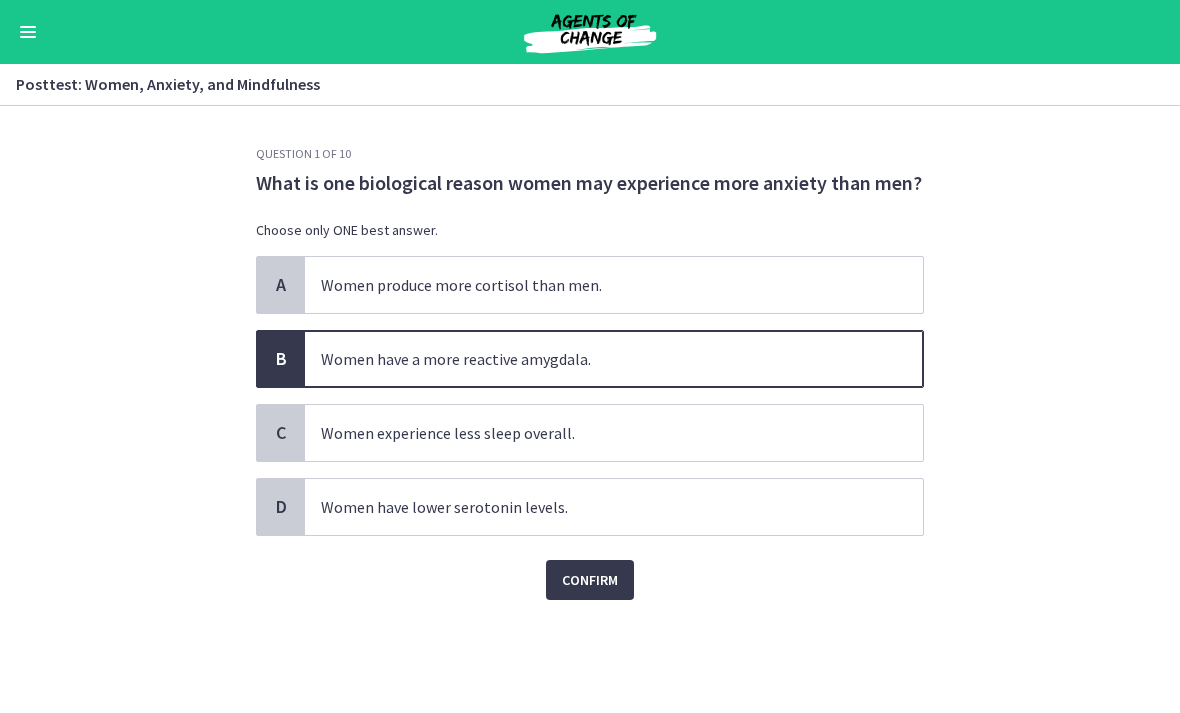 click on "Confirm" at bounding box center (590, 580) 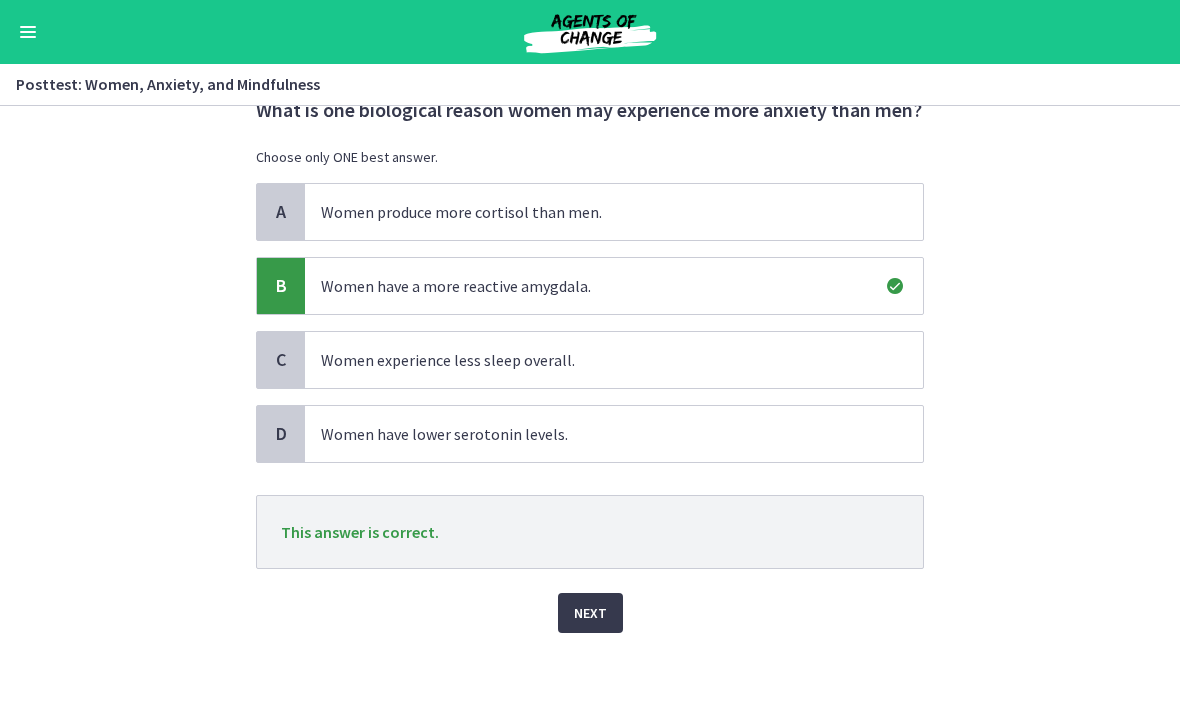 scroll, scrollTop: 73, scrollLeft: 0, axis: vertical 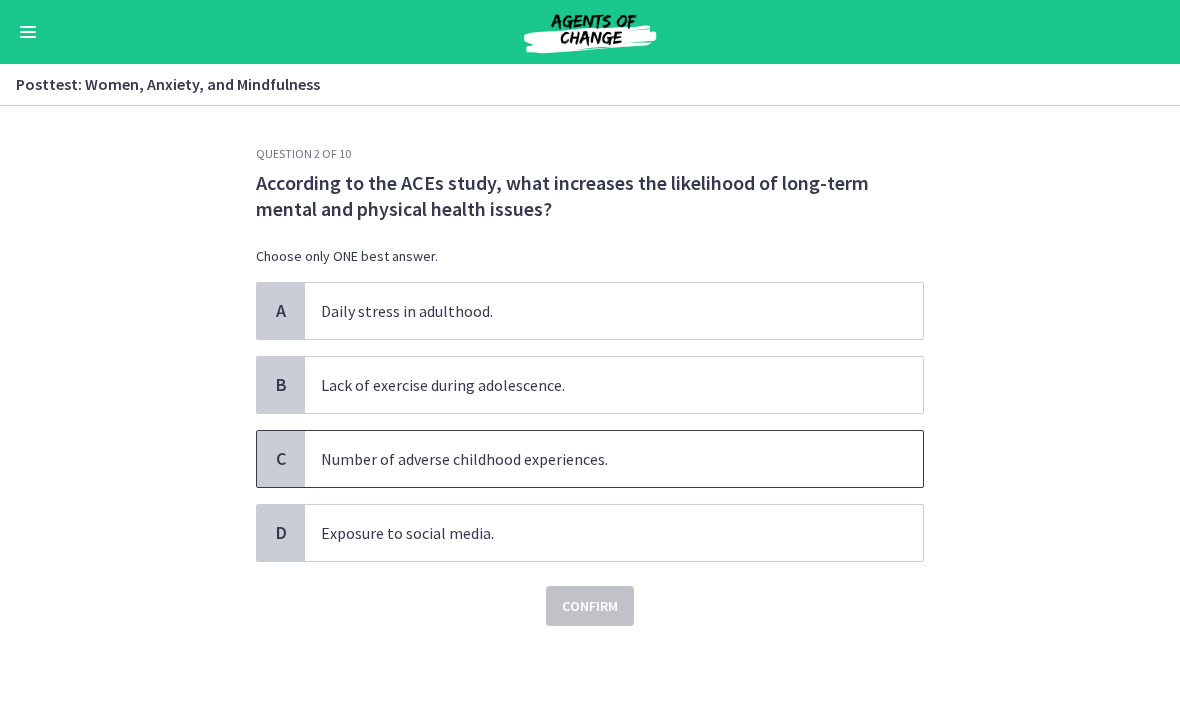click on "Number of adverse childhood experiences." at bounding box center [614, 459] 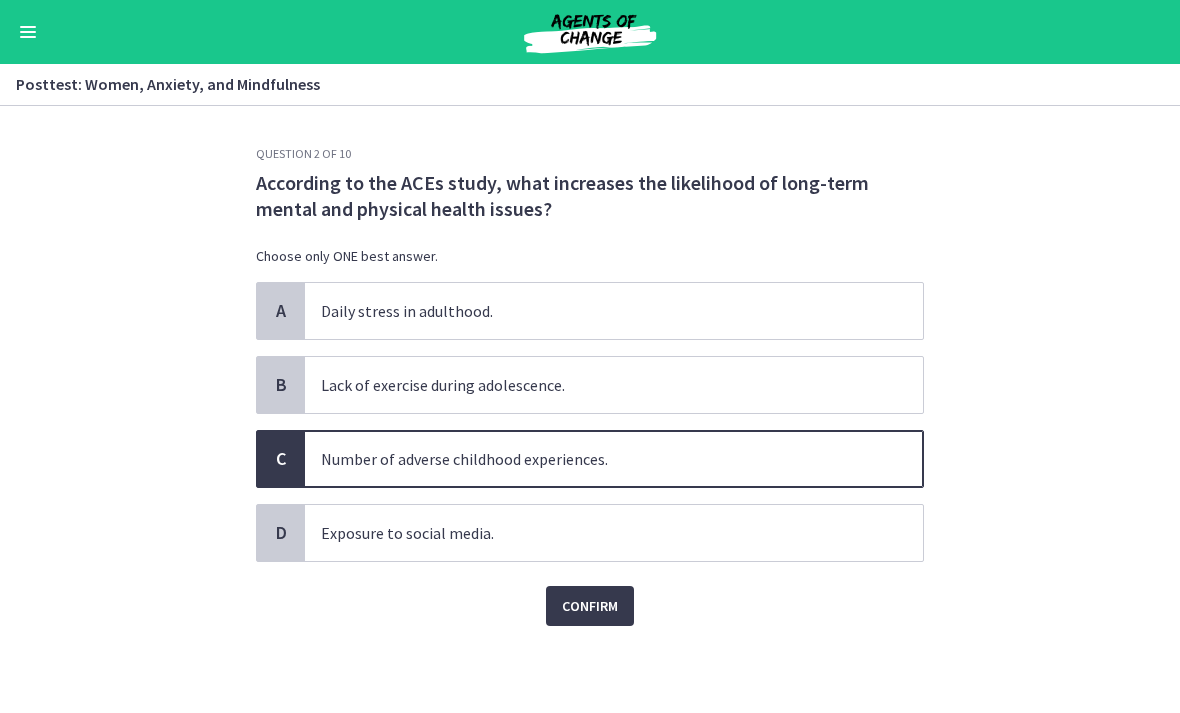 click on "Confirm" at bounding box center [590, 606] 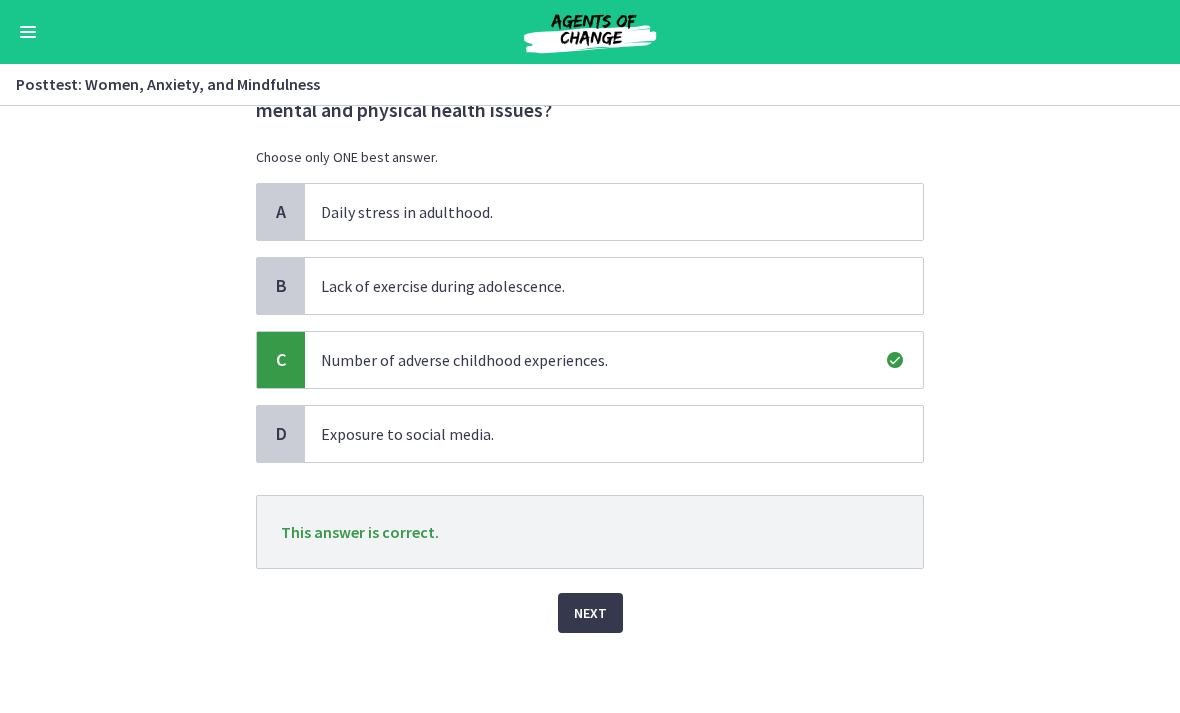 scroll, scrollTop: 99, scrollLeft: 0, axis: vertical 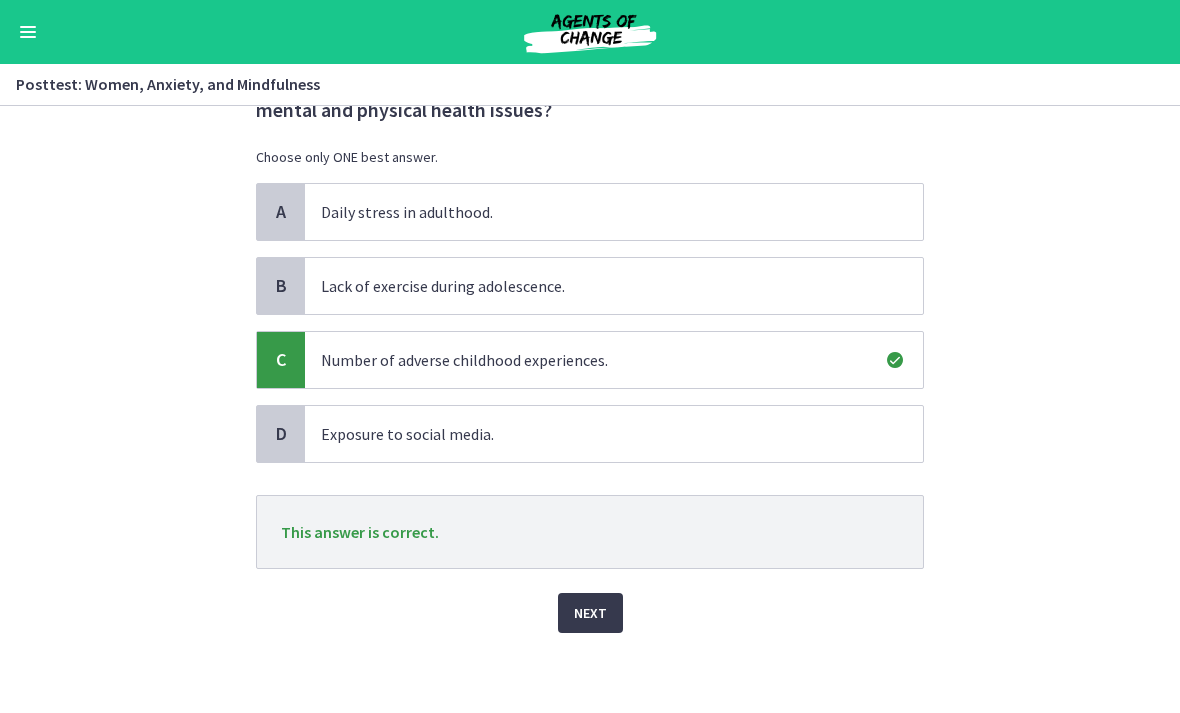 click on "Next" at bounding box center (590, 613) 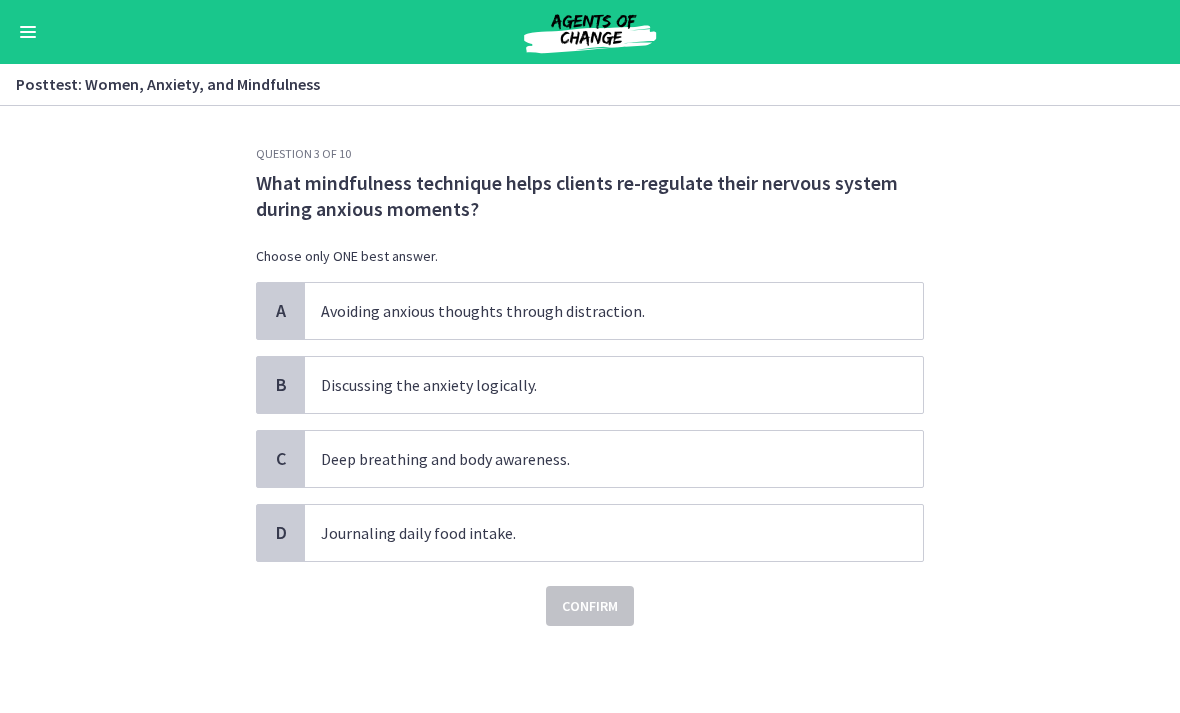 scroll, scrollTop: 0, scrollLeft: 0, axis: both 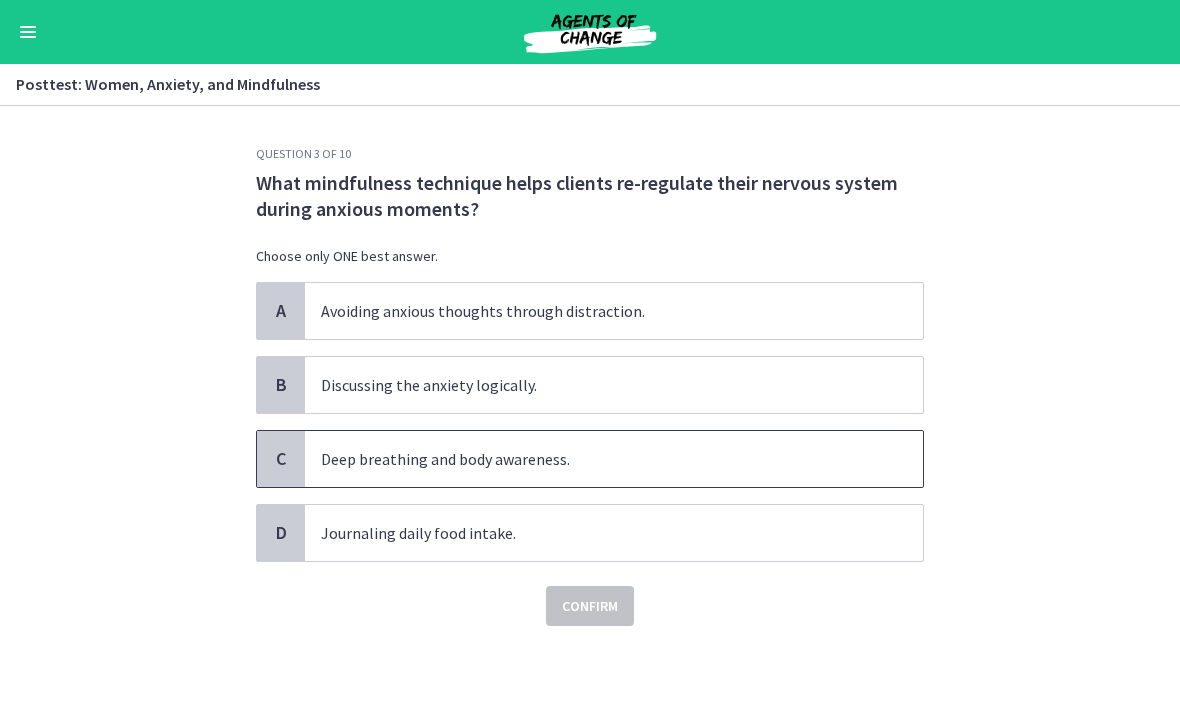 click on "Deep breathing and body awareness." at bounding box center [614, 459] 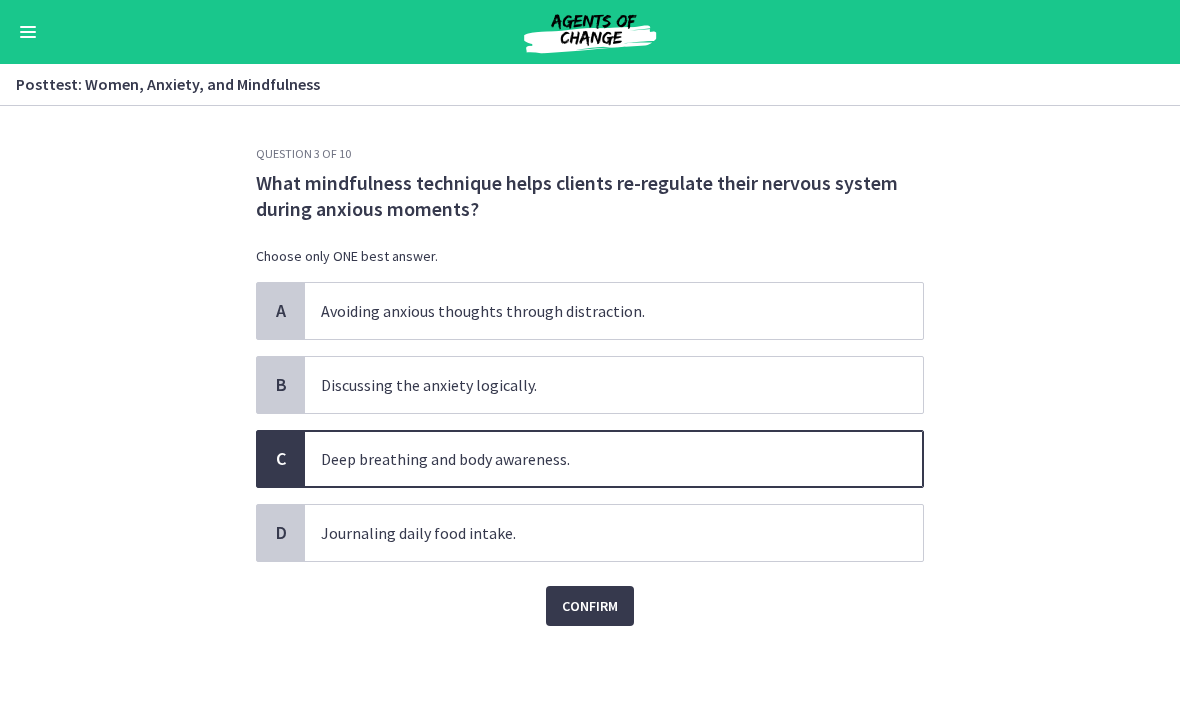 click on "Confirm" at bounding box center (590, 606) 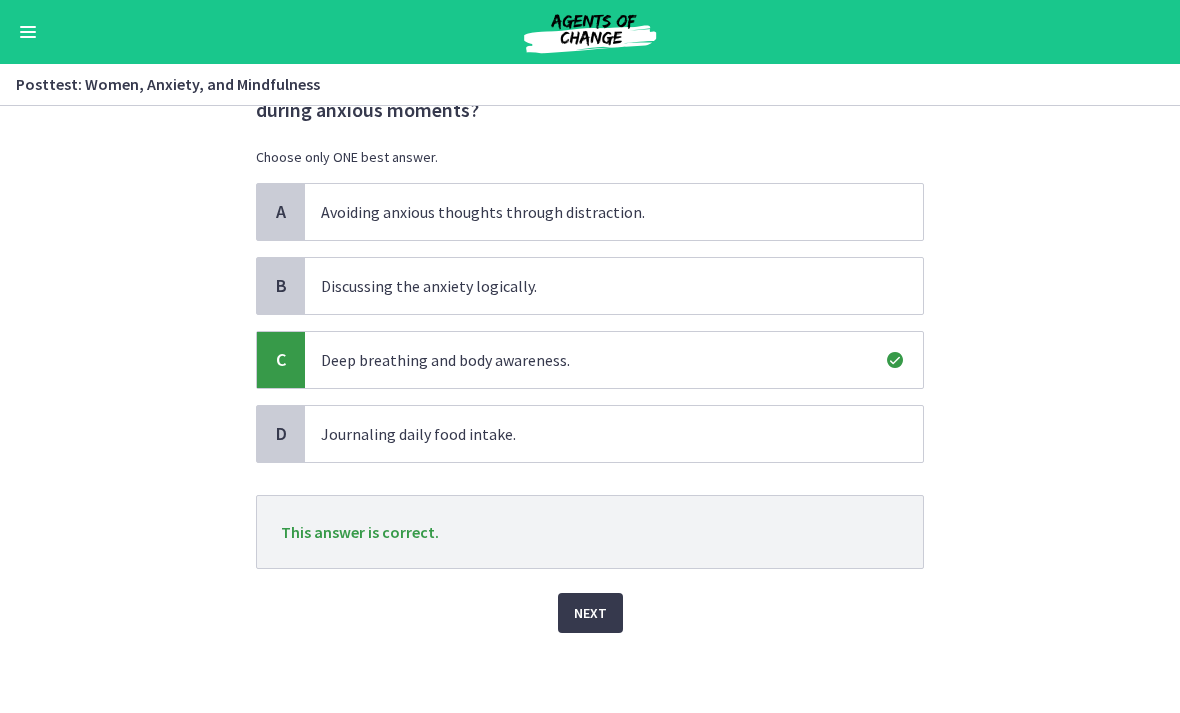 scroll, scrollTop: 99, scrollLeft: 0, axis: vertical 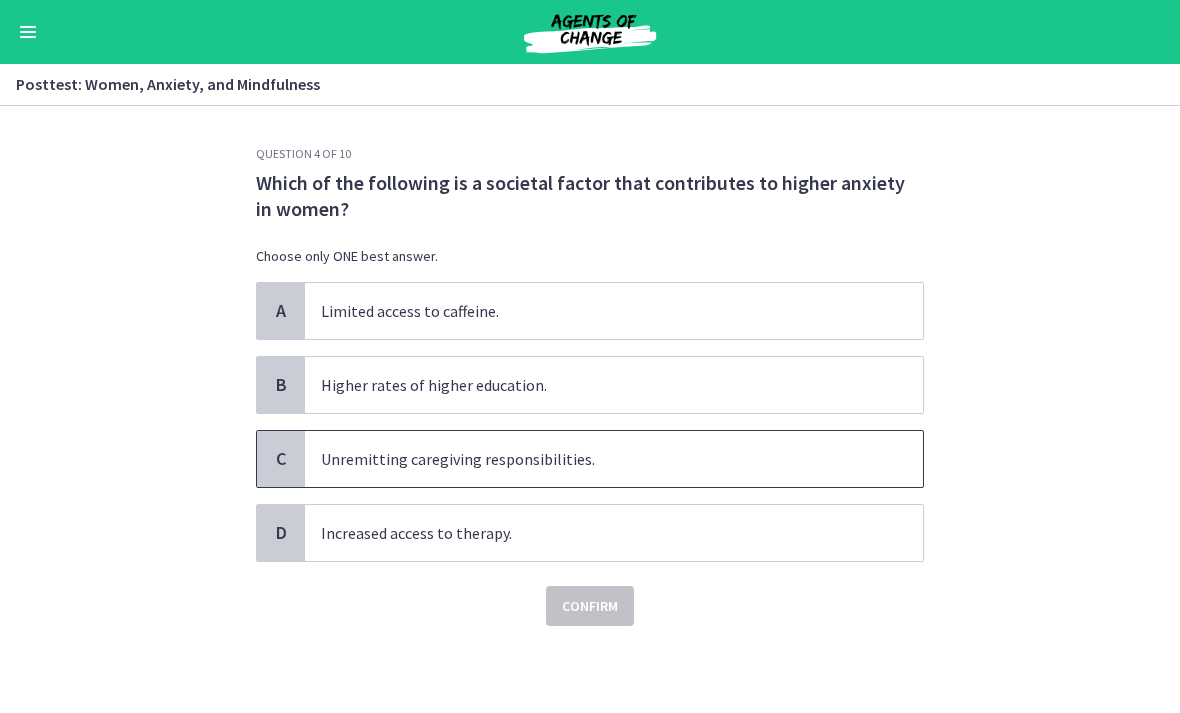 click on "Unremitting caregiving responsibilities." at bounding box center (614, 459) 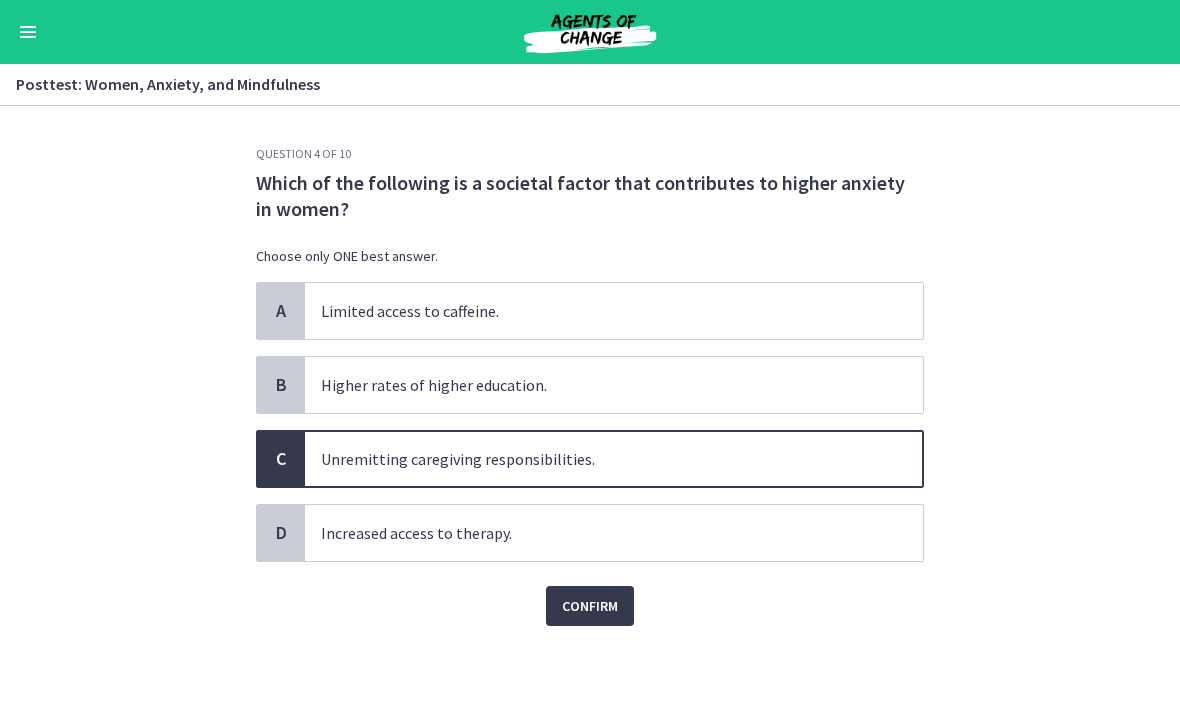 click on "Confirm" at bounding box center (590, 606) 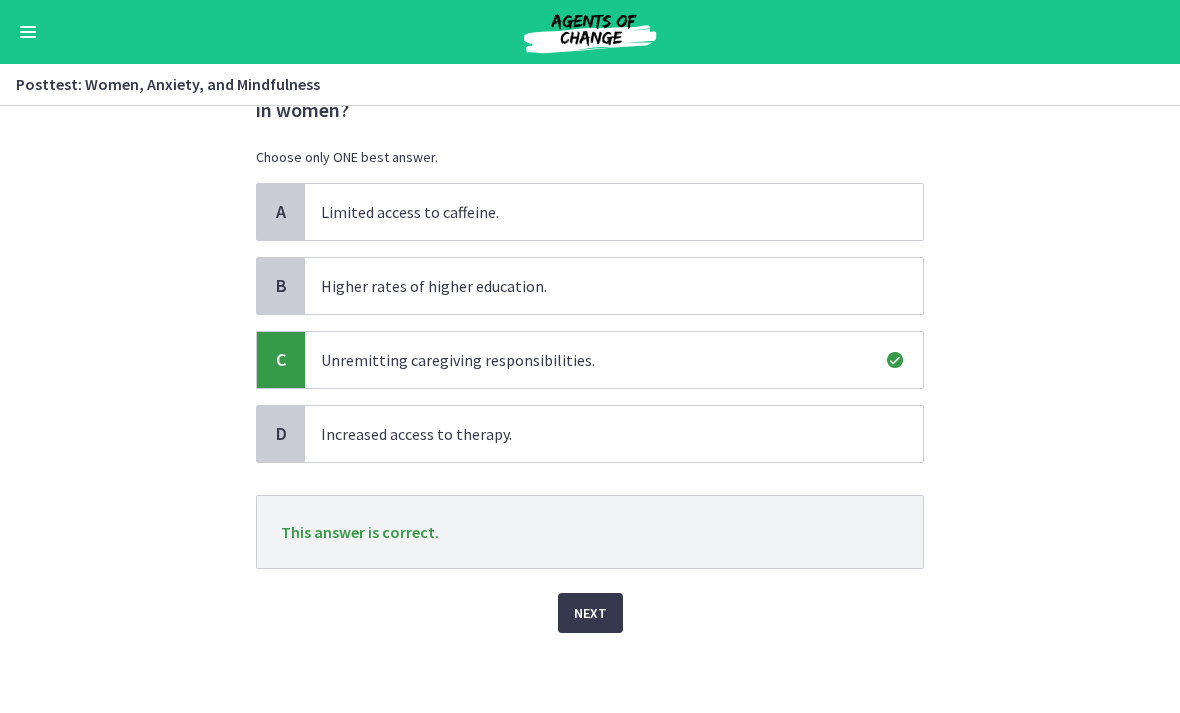 scroll, scrollTop: 99, scrollLeft: 0, axis: vertical 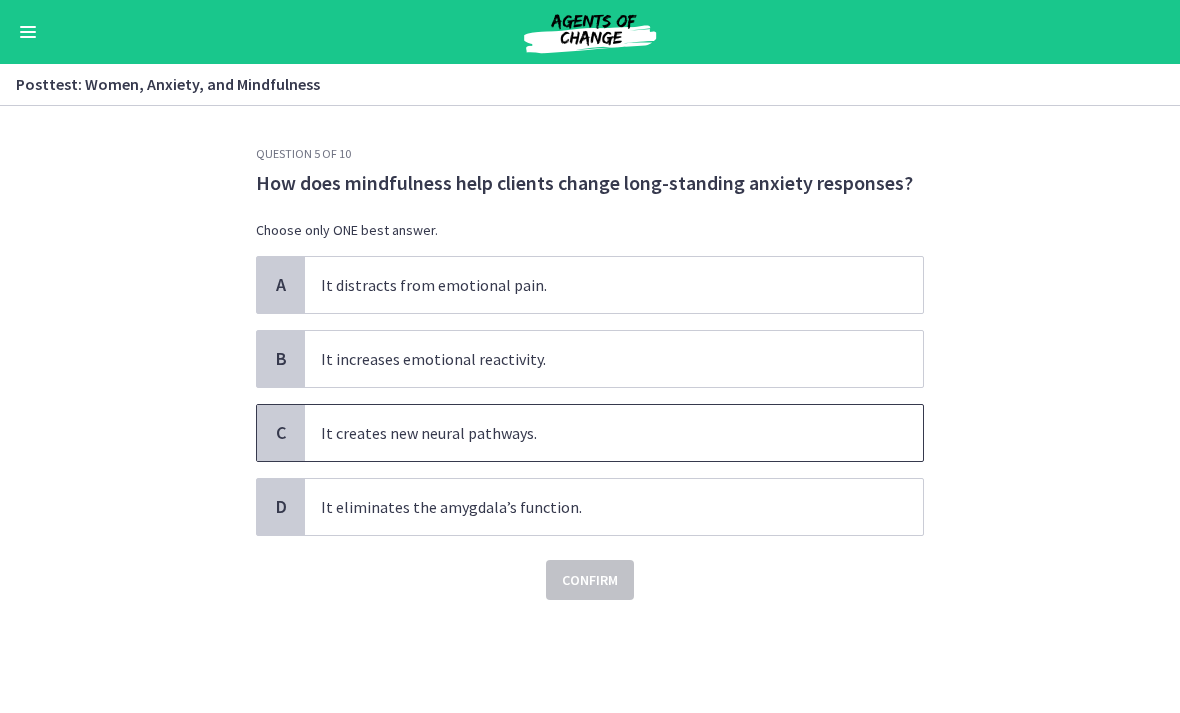 click on "It creates new neural pathways." at bounding box center (614, 433) 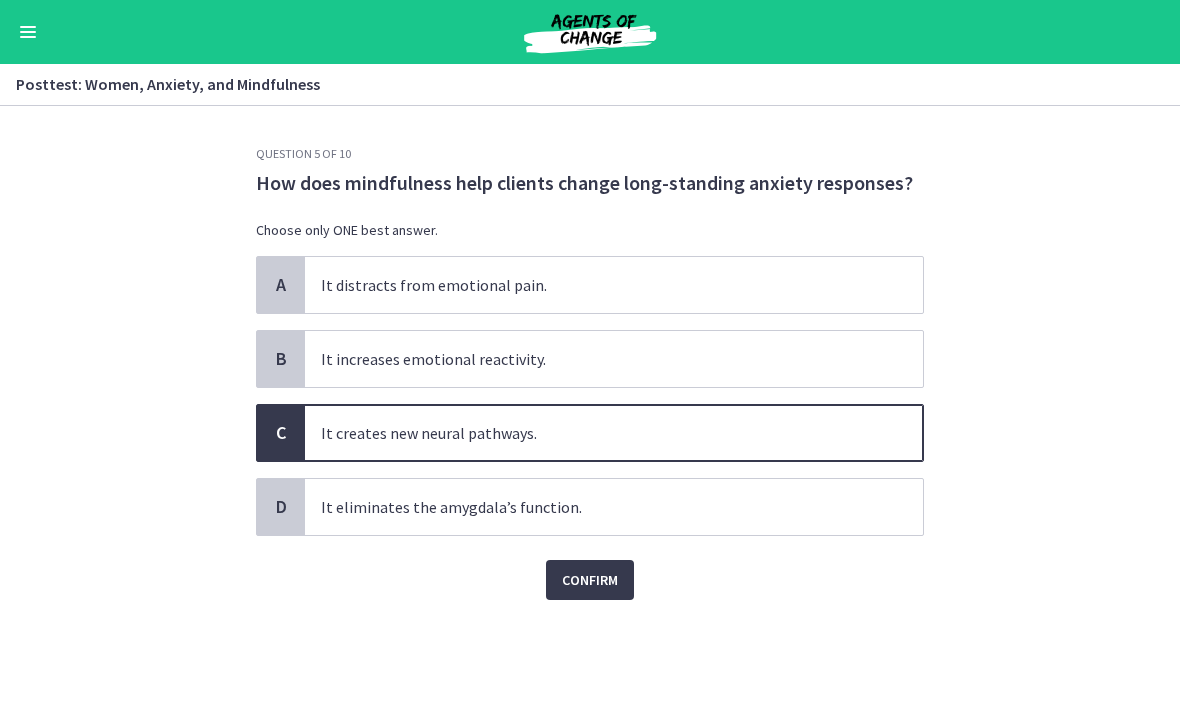 click on "Confirm" at bounding box center (590, 580) 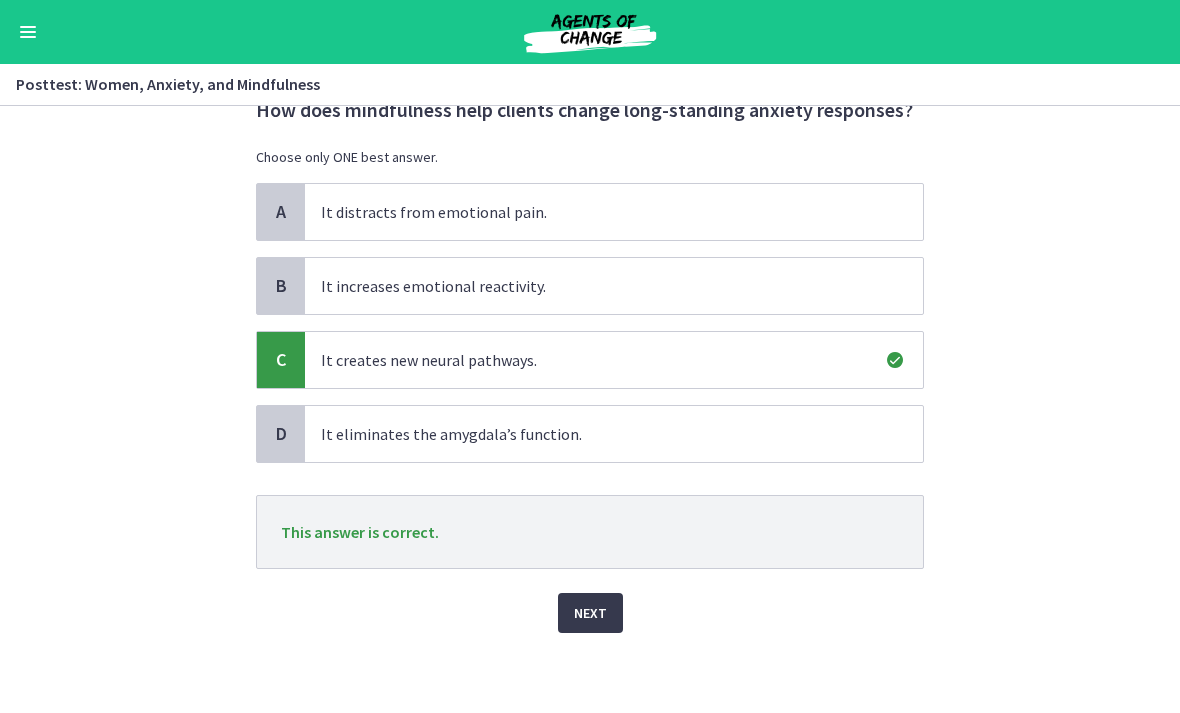 scroll, scrollTop: 73, scrollLeft: 0, axis: vertical 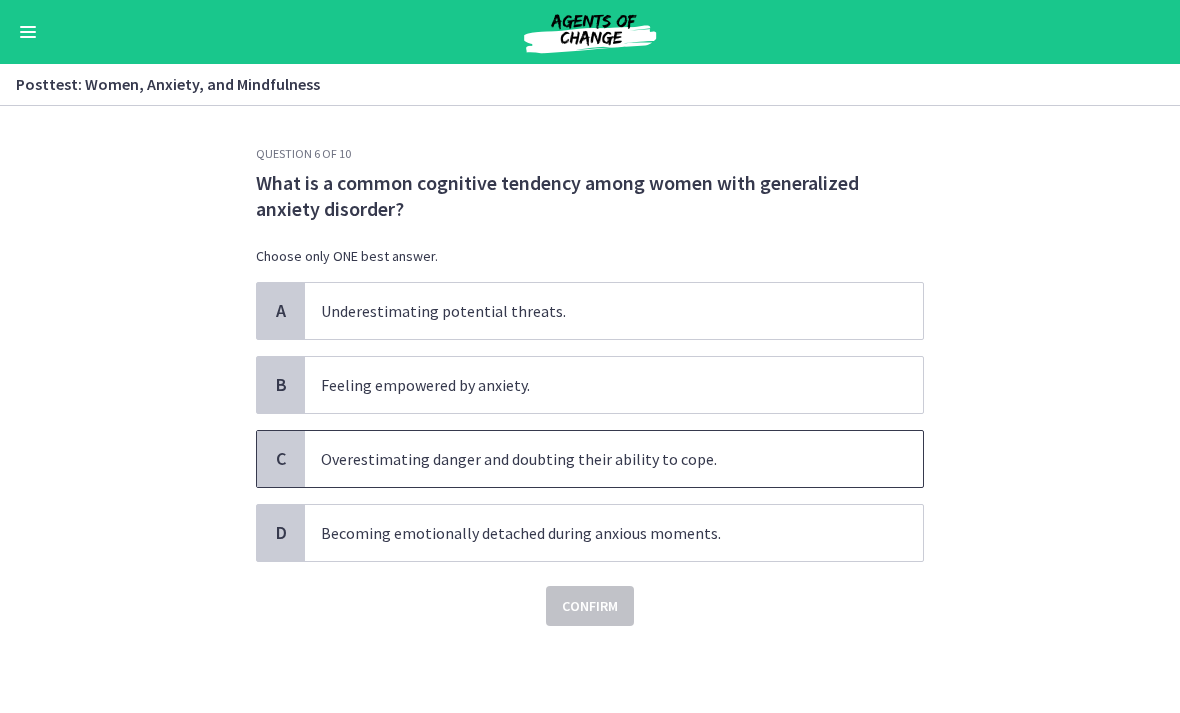 click on "Overestimating danger and doubting their ability to cope." at bounding box center [614, 459] 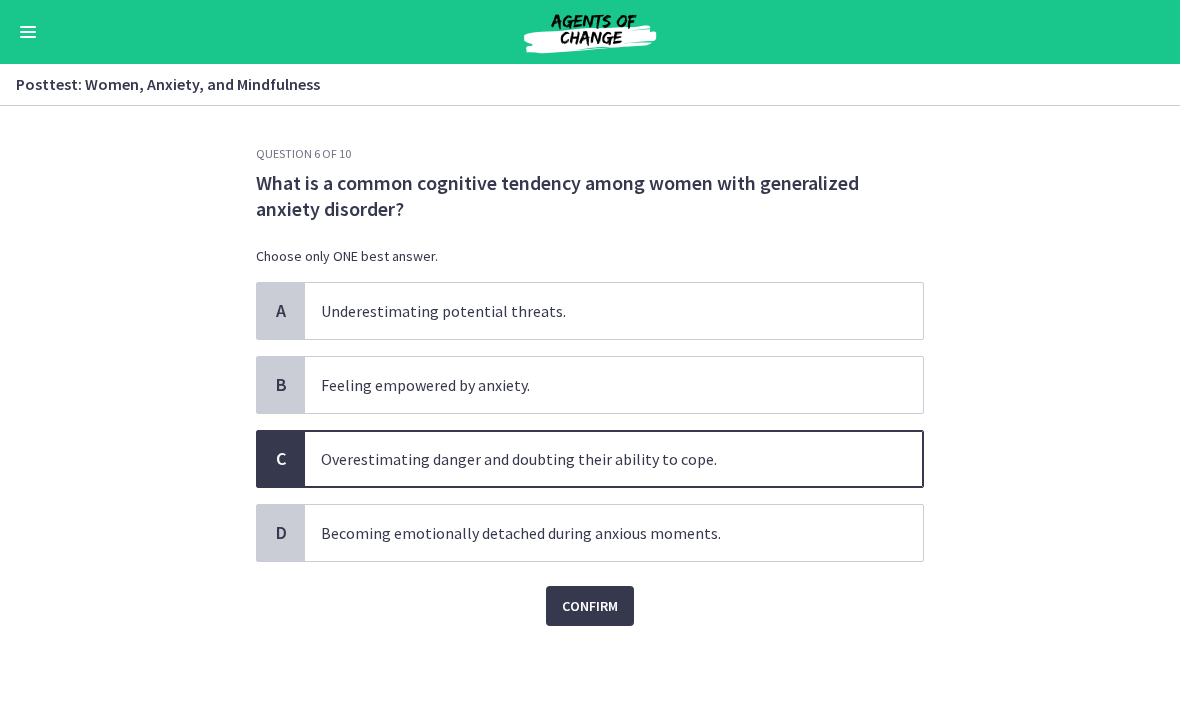 click on "Confirm" at bounding box center [590, 594] 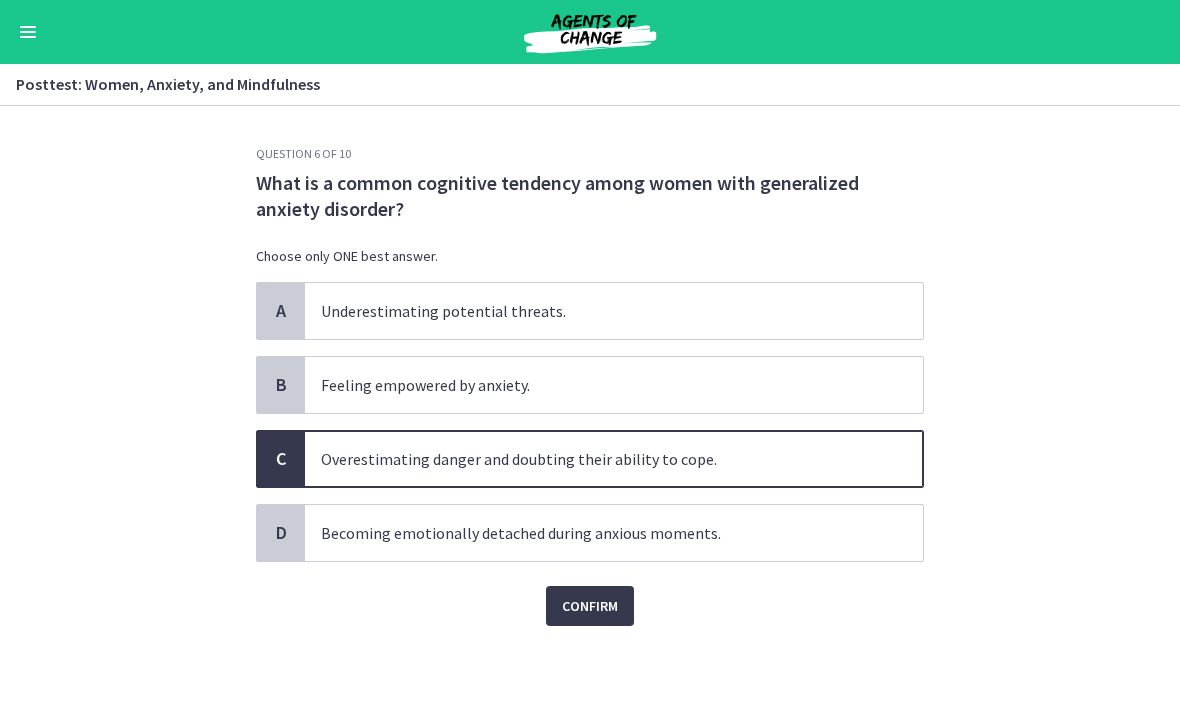 click on "Confirm" at bounding box center [590, 606] 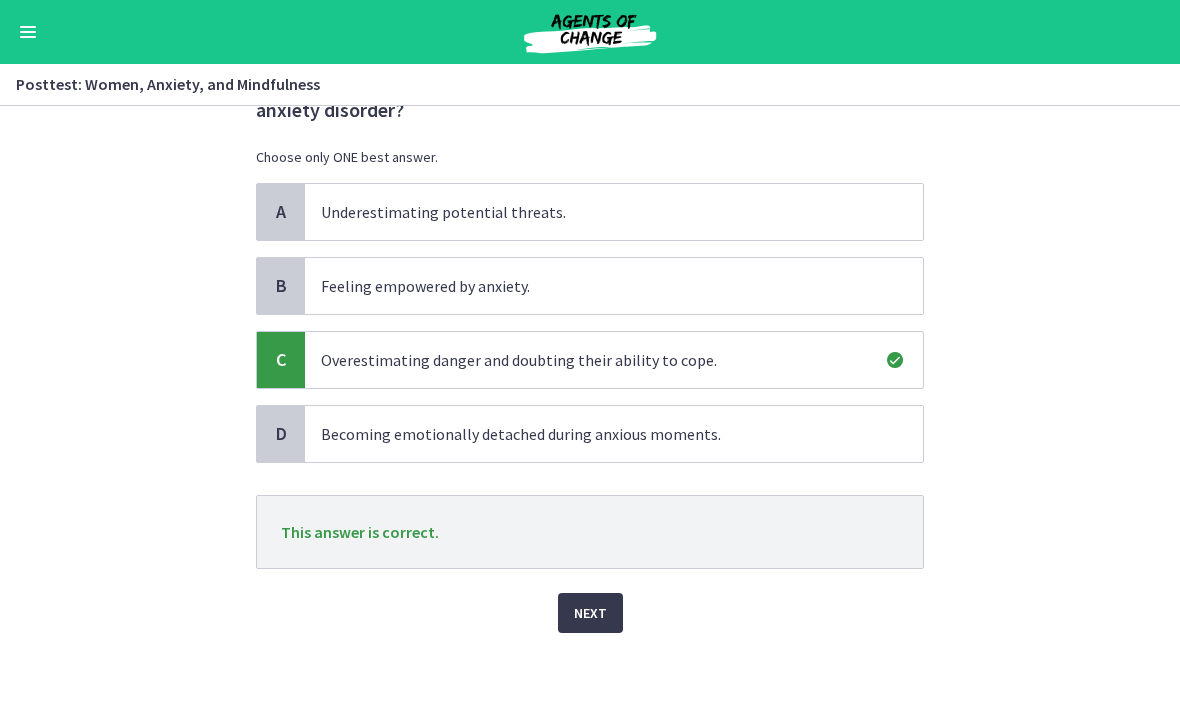 scroll, scrollTop: 99, scrollLeft: 0, axis: vertical 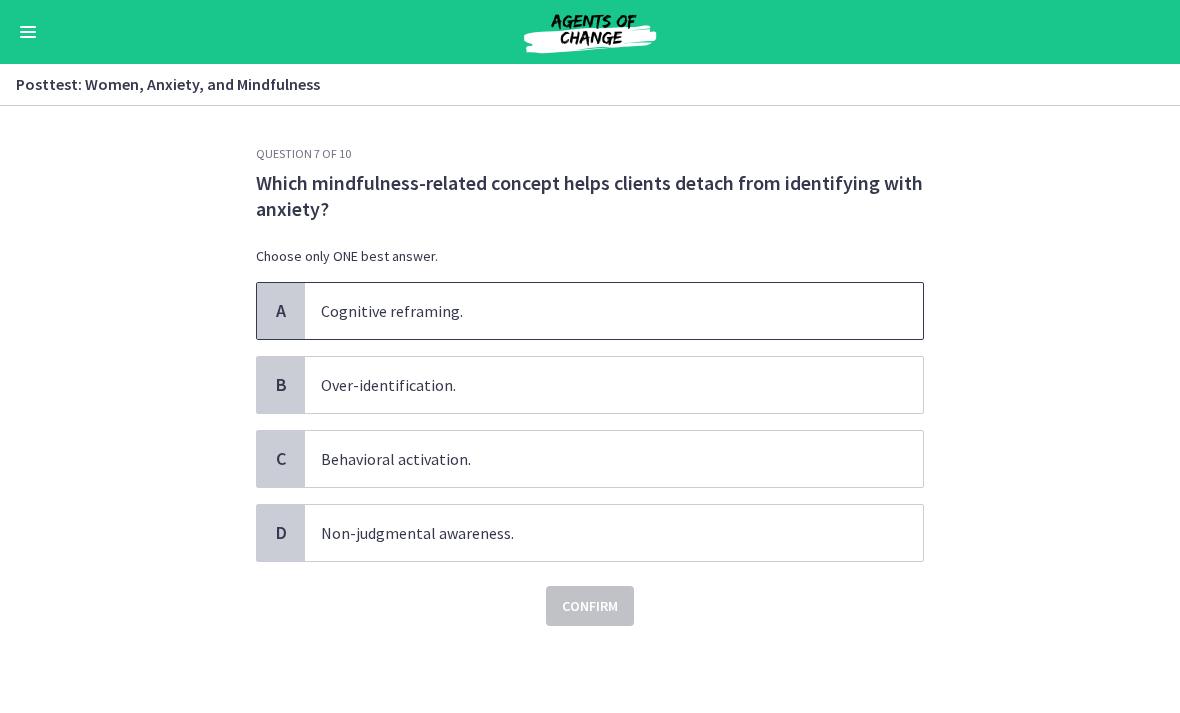 click on "Cognitive reframing." at bounding box center [614, 311] 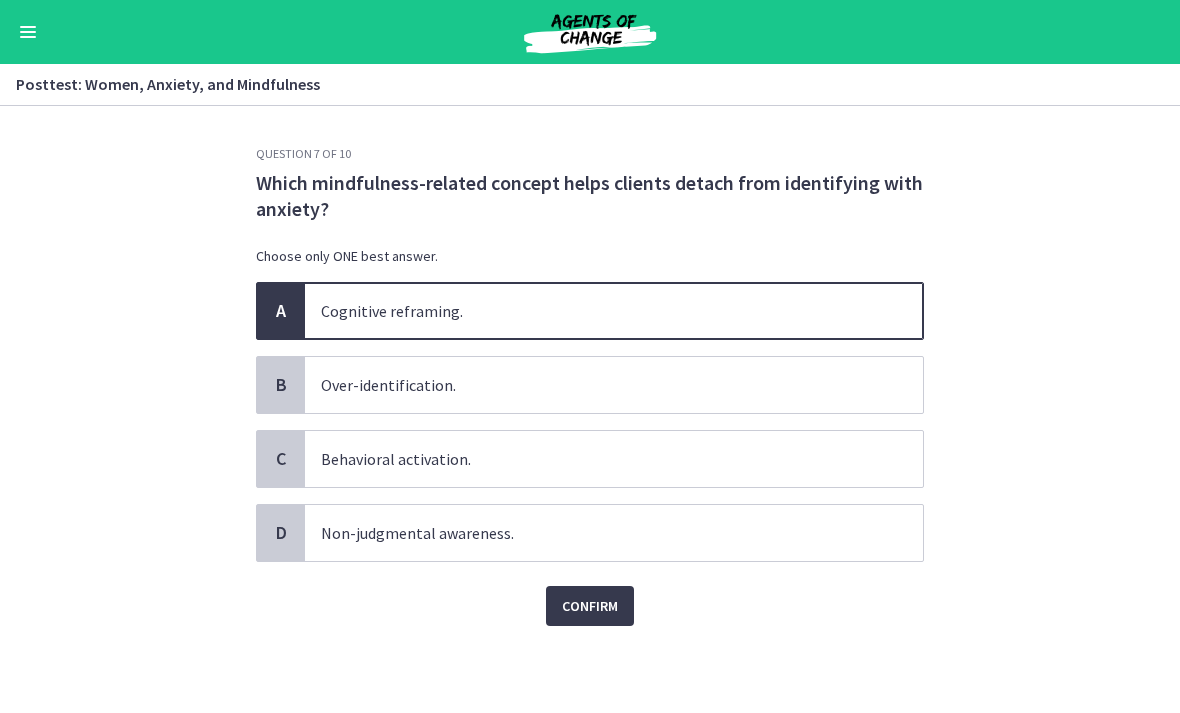 click on "A
Cognitive reframing.
B
Over-identification.
C
Behavioral activation.
D
Non-judgmental awareness." at bounding box center [590, 422] 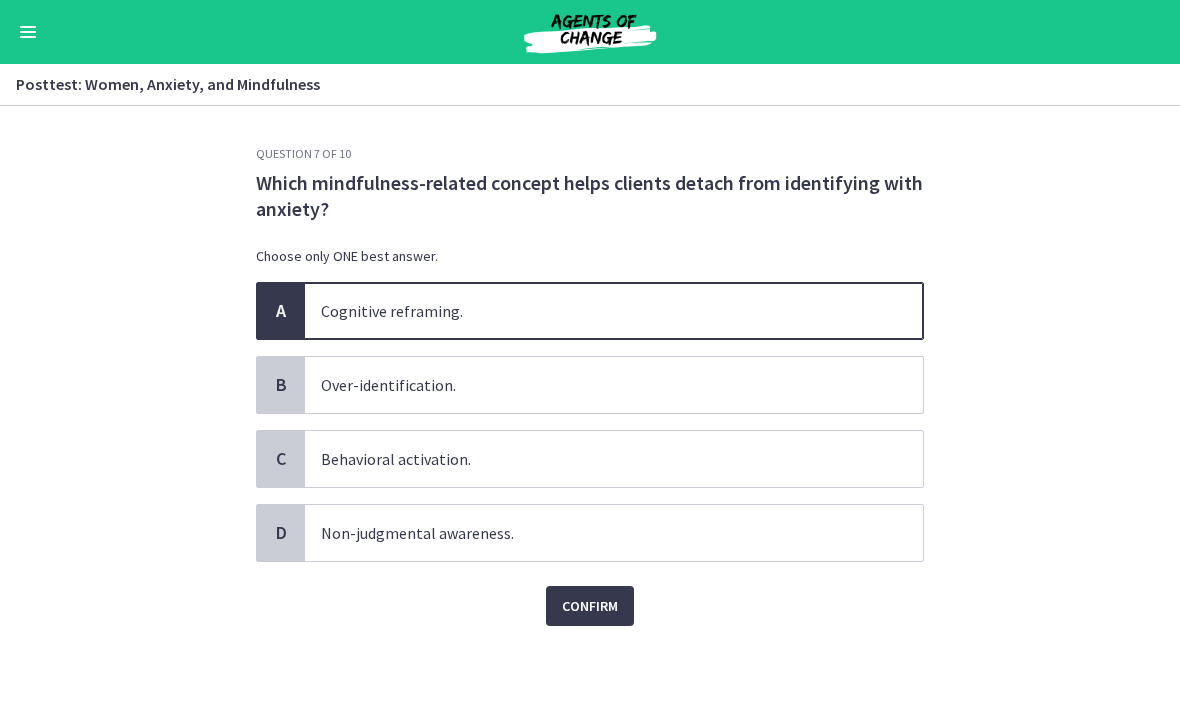 click on "Confirm" at bounding box center [590, 606] 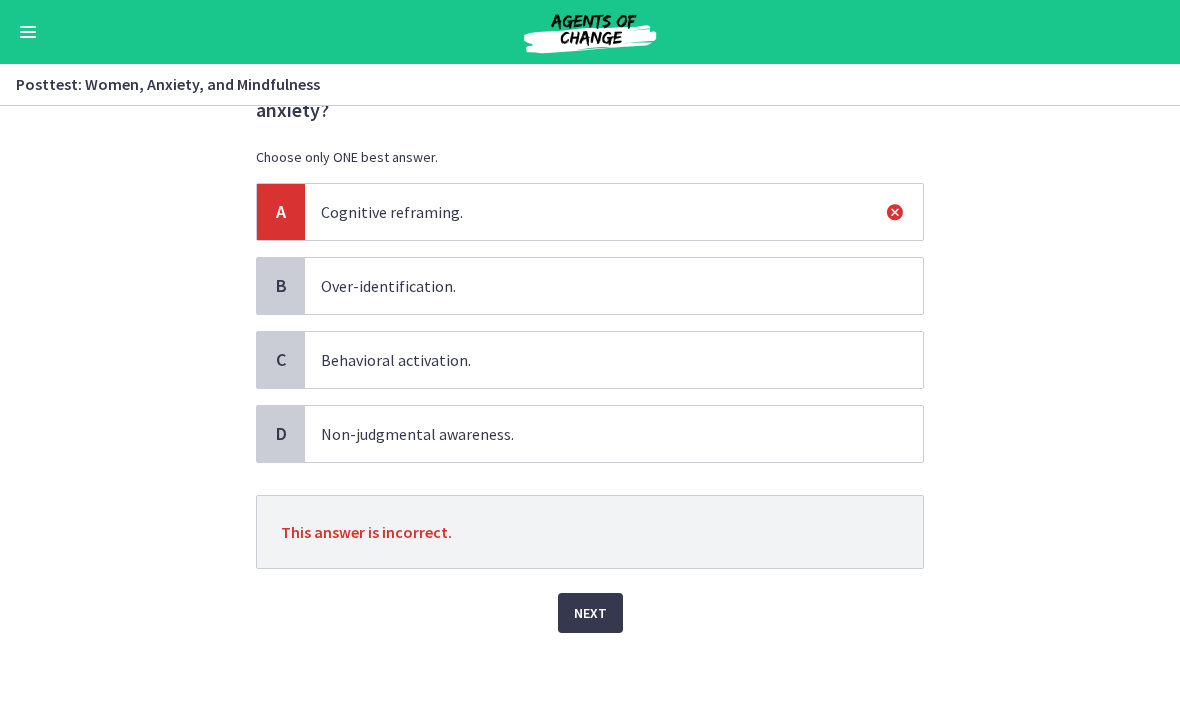 scroll, scrollTop: 99, scrollLeft: 0, axis: vertical 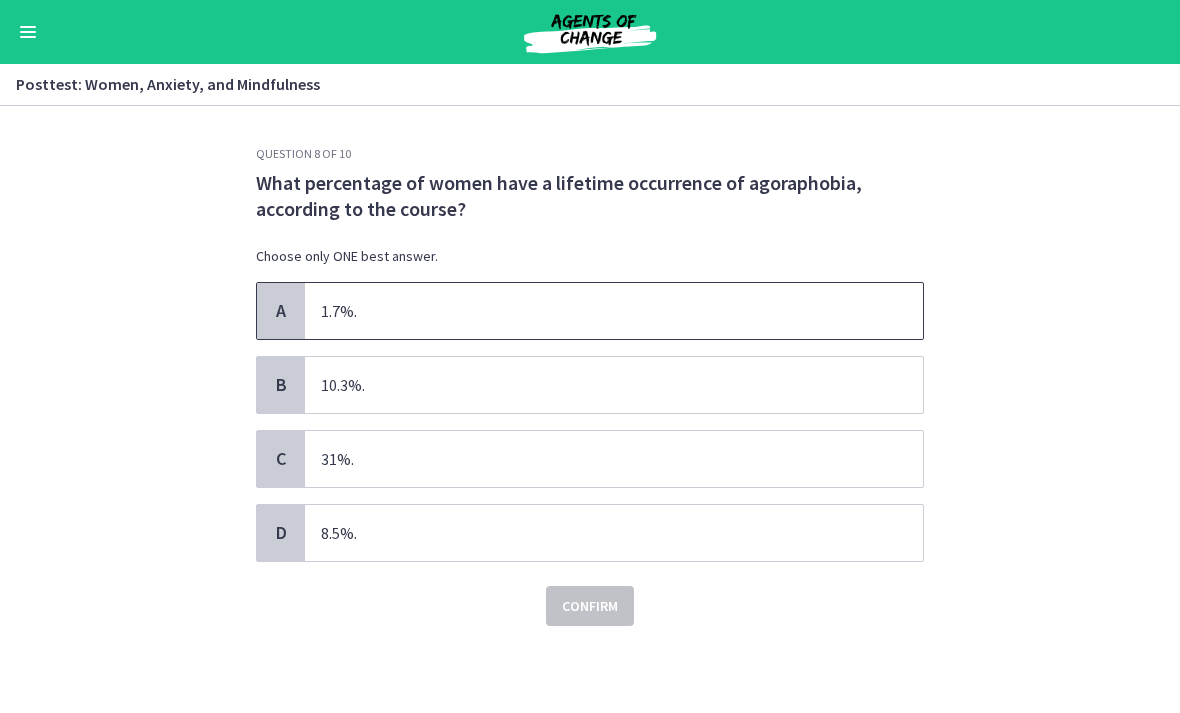 click on "1.7%." at bounding box center (614, 311) 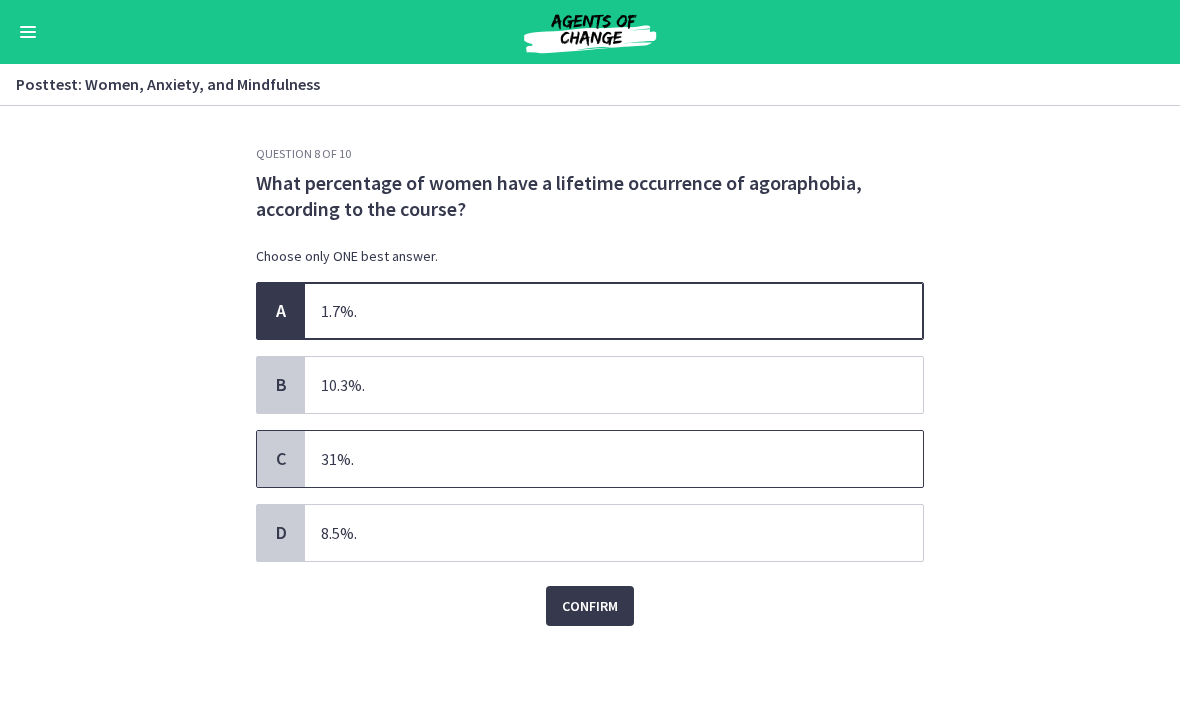 click on "31%." at bounding box center [614, 459] 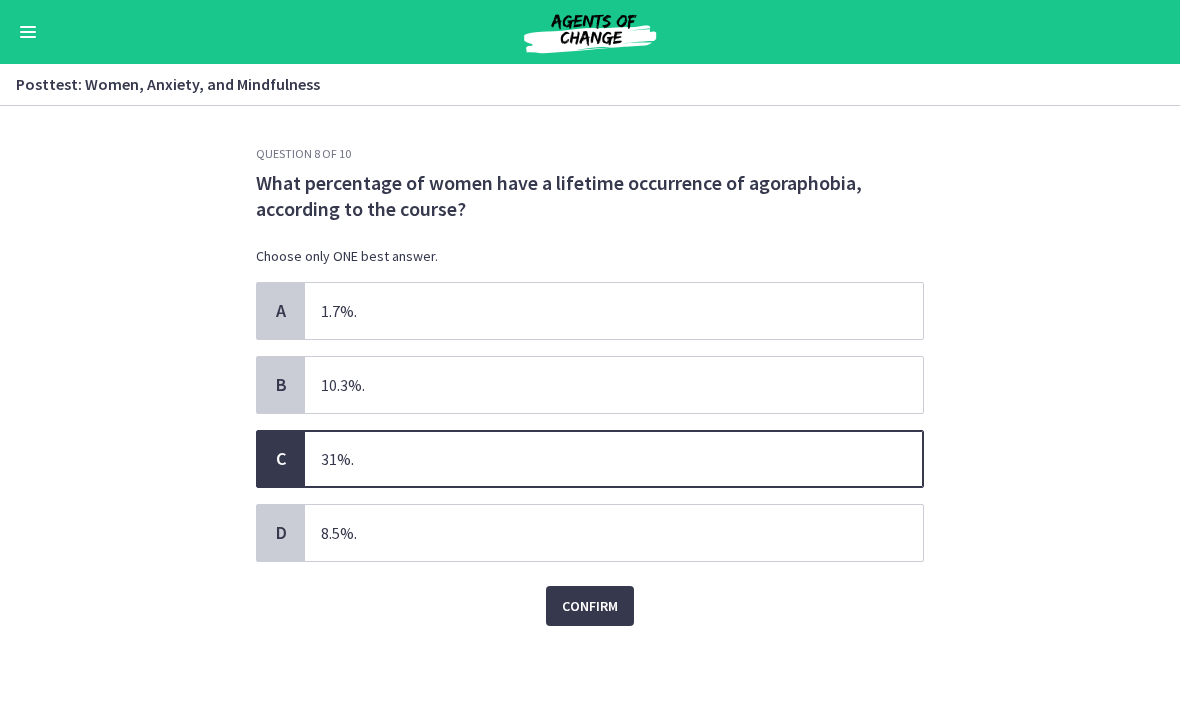 click on "Confirm" at bounding box center (590, 606) 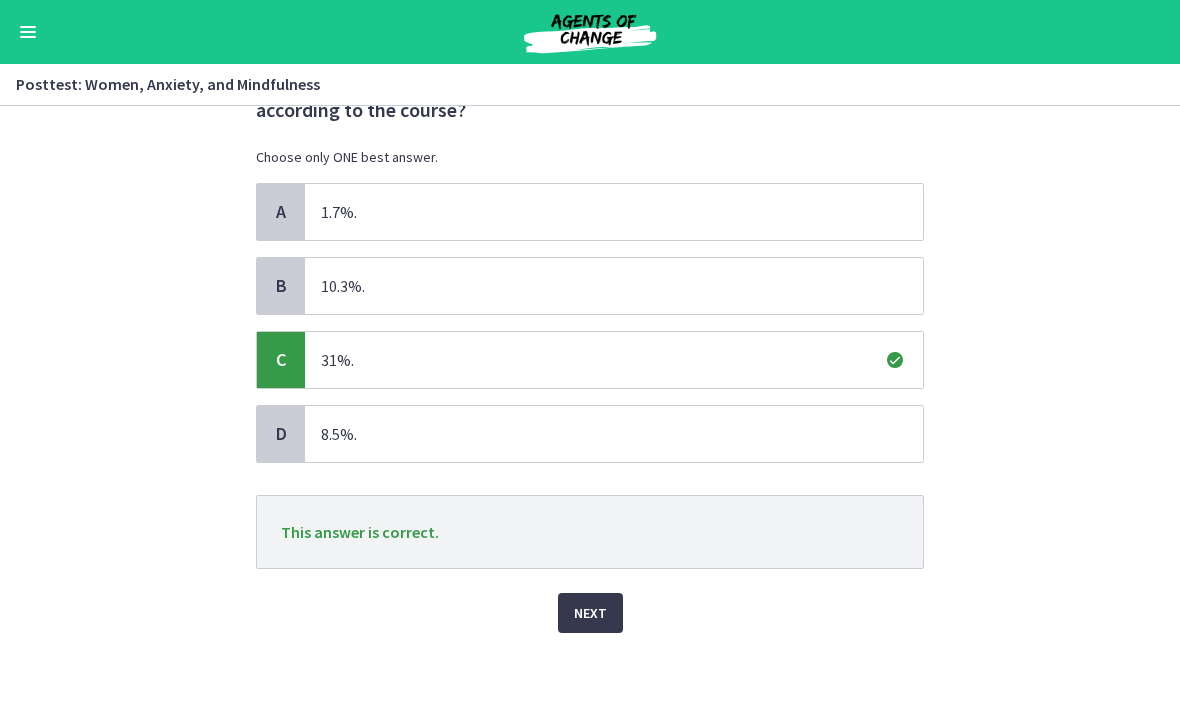 scroll, scrollTop: 99, scrollLeft: 0, axis: vertical 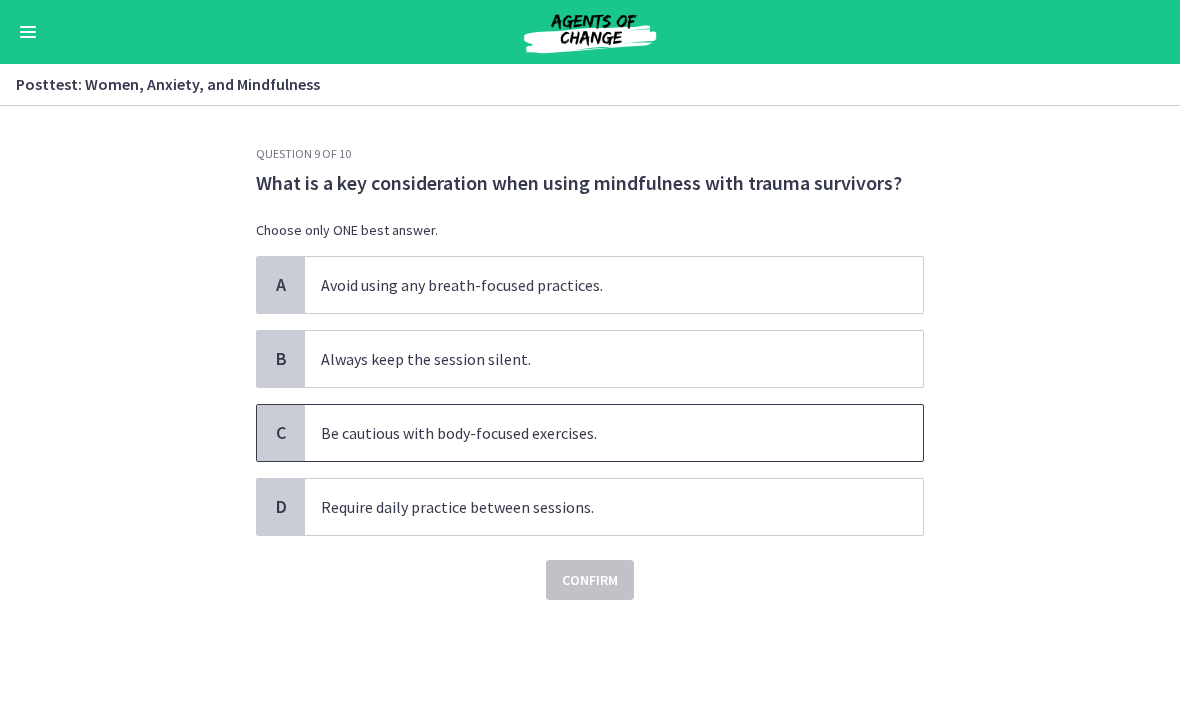 click on "Be cautious with body-focused exercises." at bounding box center (614, 433) 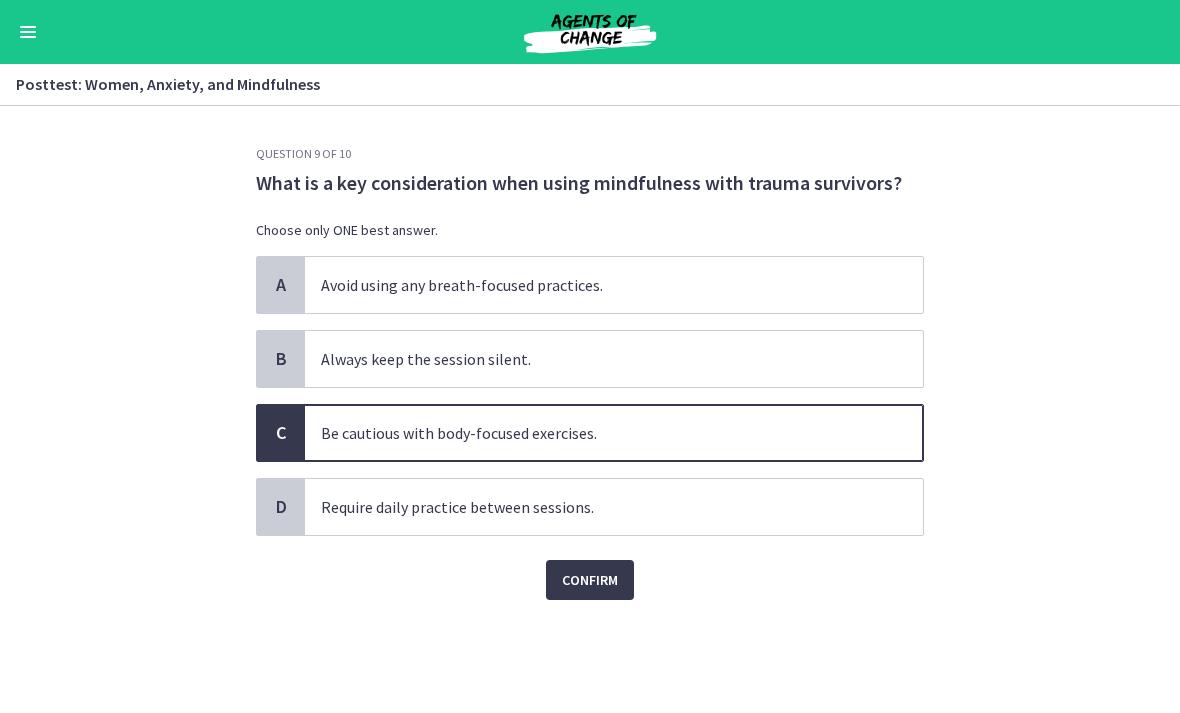 click on "Confirm" at bounding box center (590, 580) 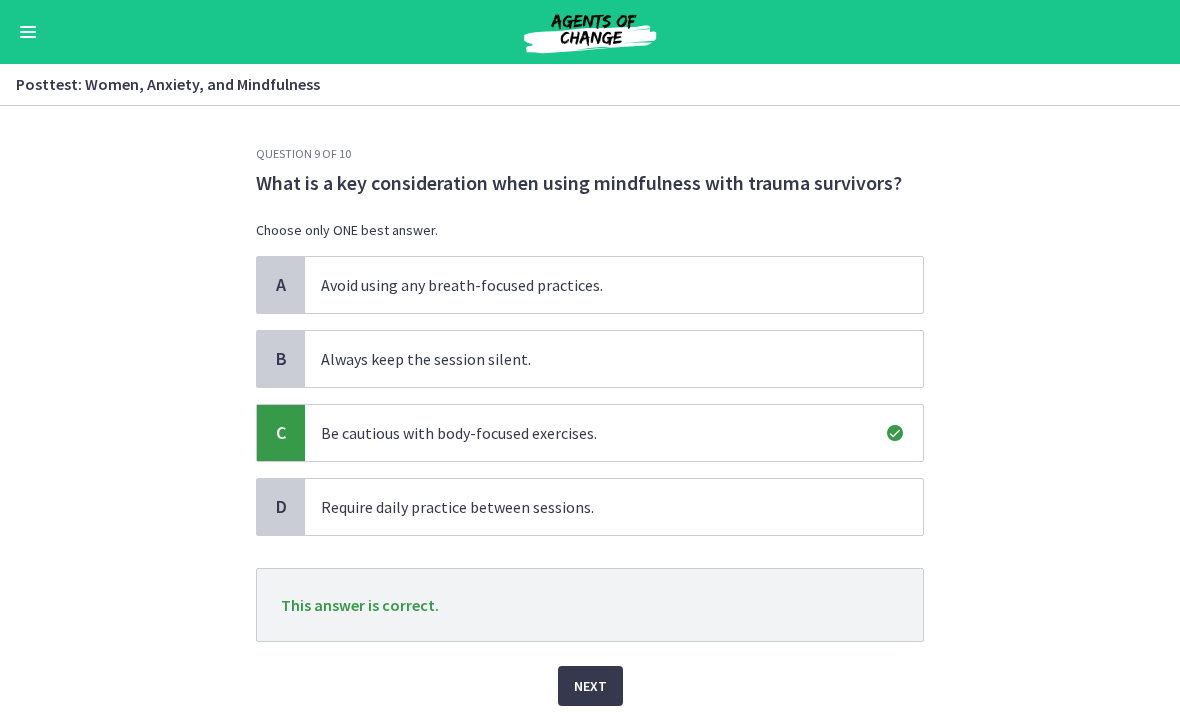click on "Next" at bounding box center [590, 686] 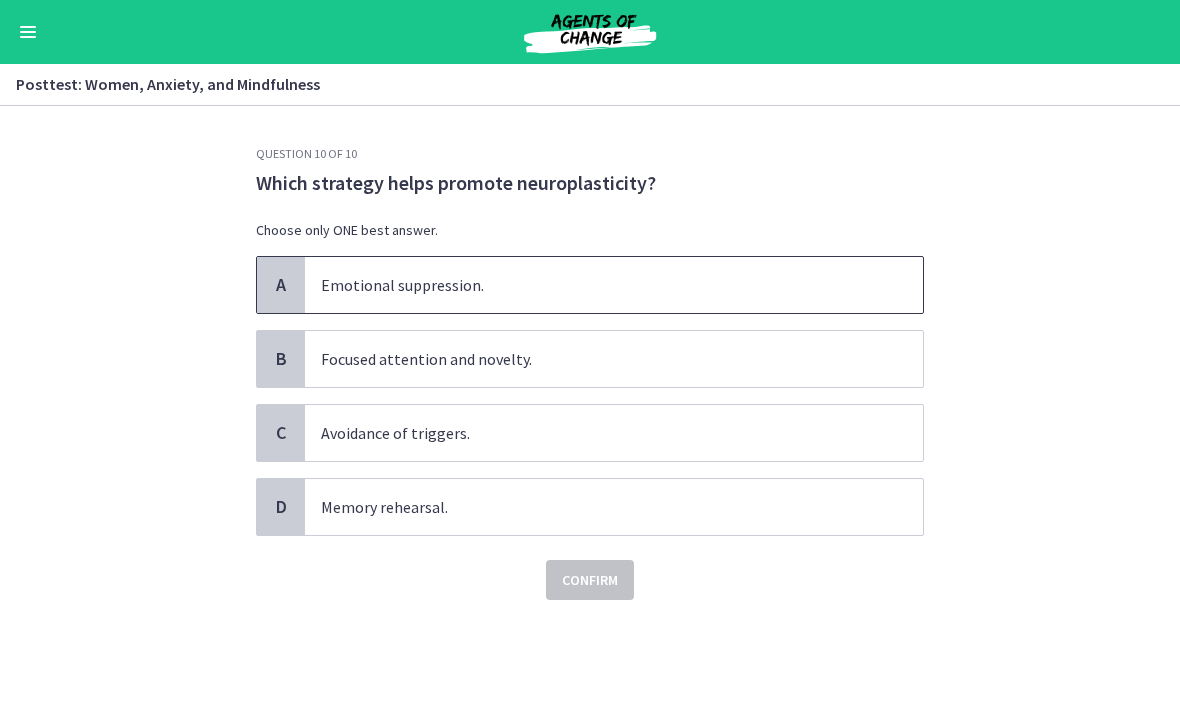 click on "Emotional suppression." at bounding box center [614, 285] 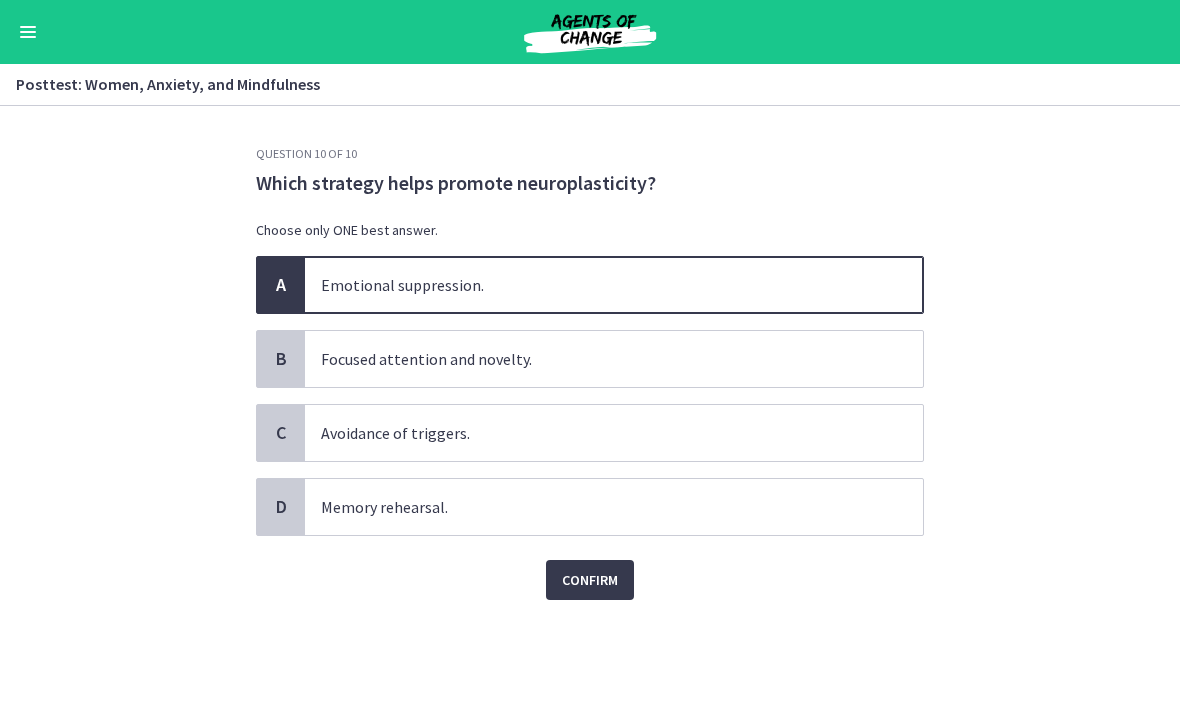 click on "Confirm" at bounding box center [590, 580] 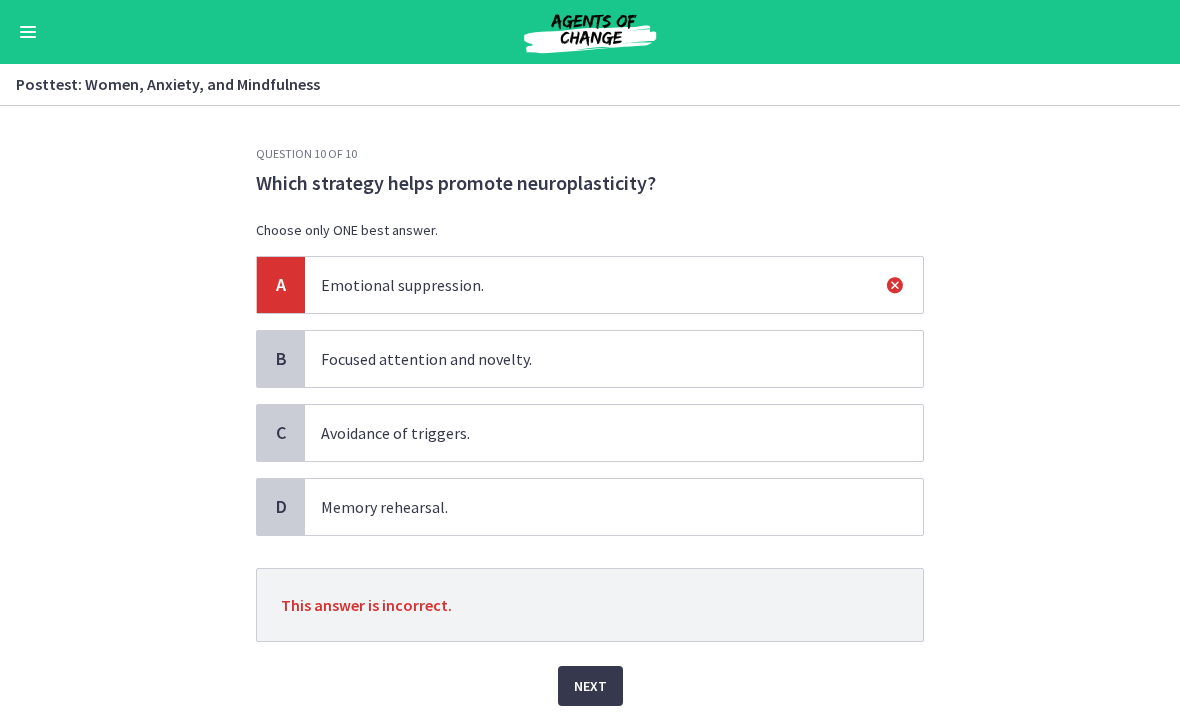 click on "Next" at bounding box center [590, 686] 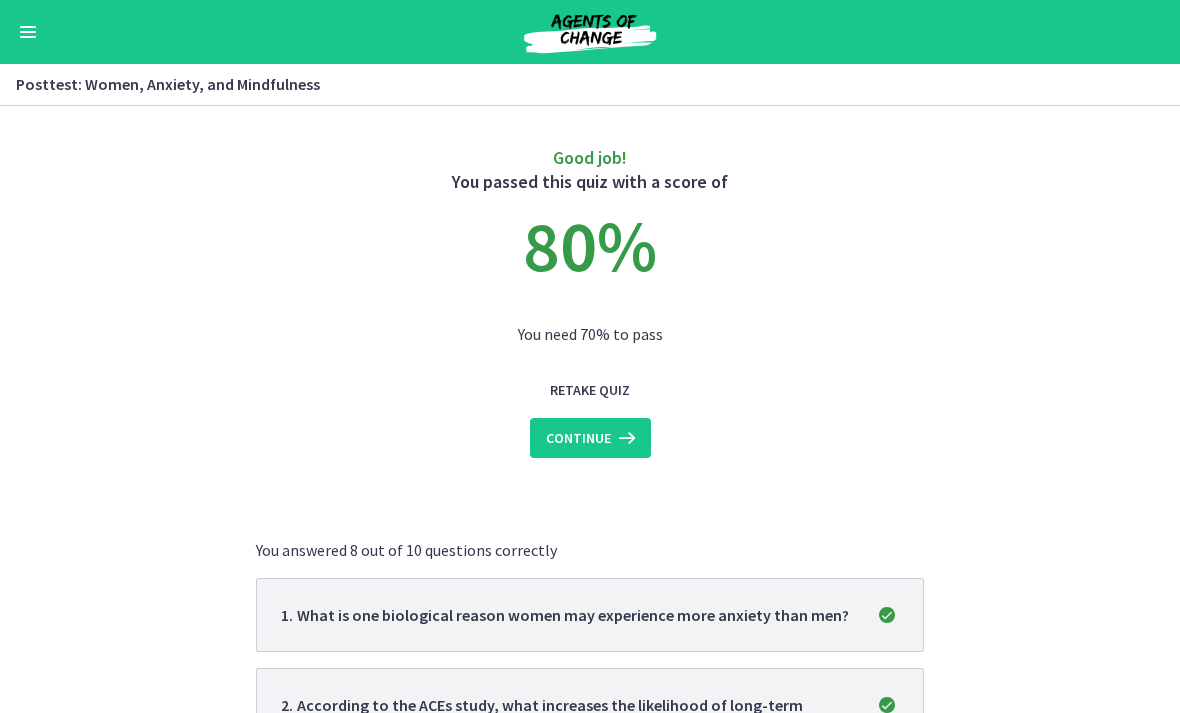 click at bounding box center [625, 438] 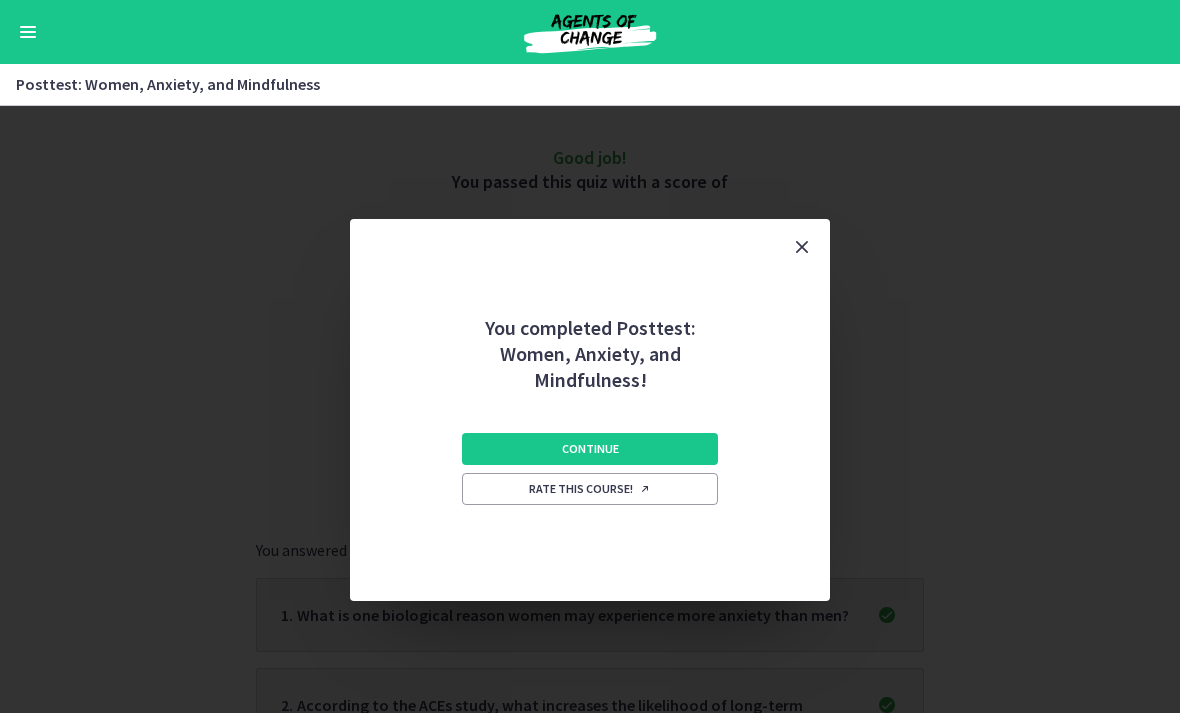 click on "Continue" at bounding box center [590, 449] 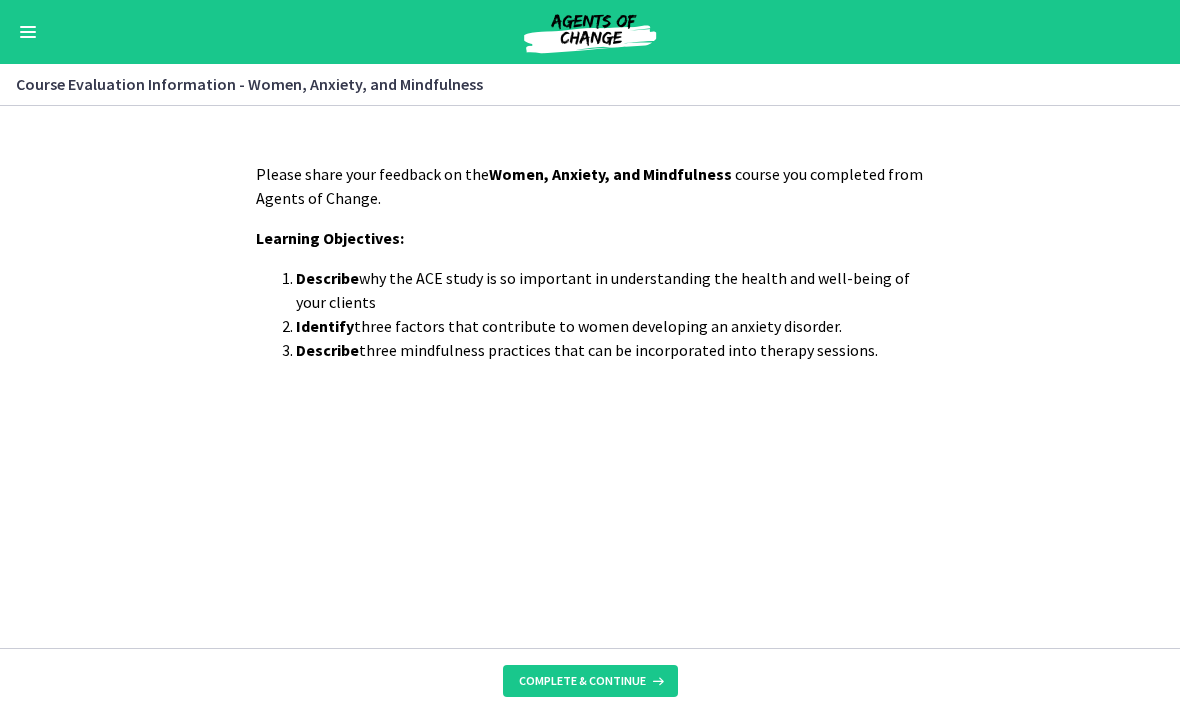 click on "Complete & continue" at bounding box center (582, 681) 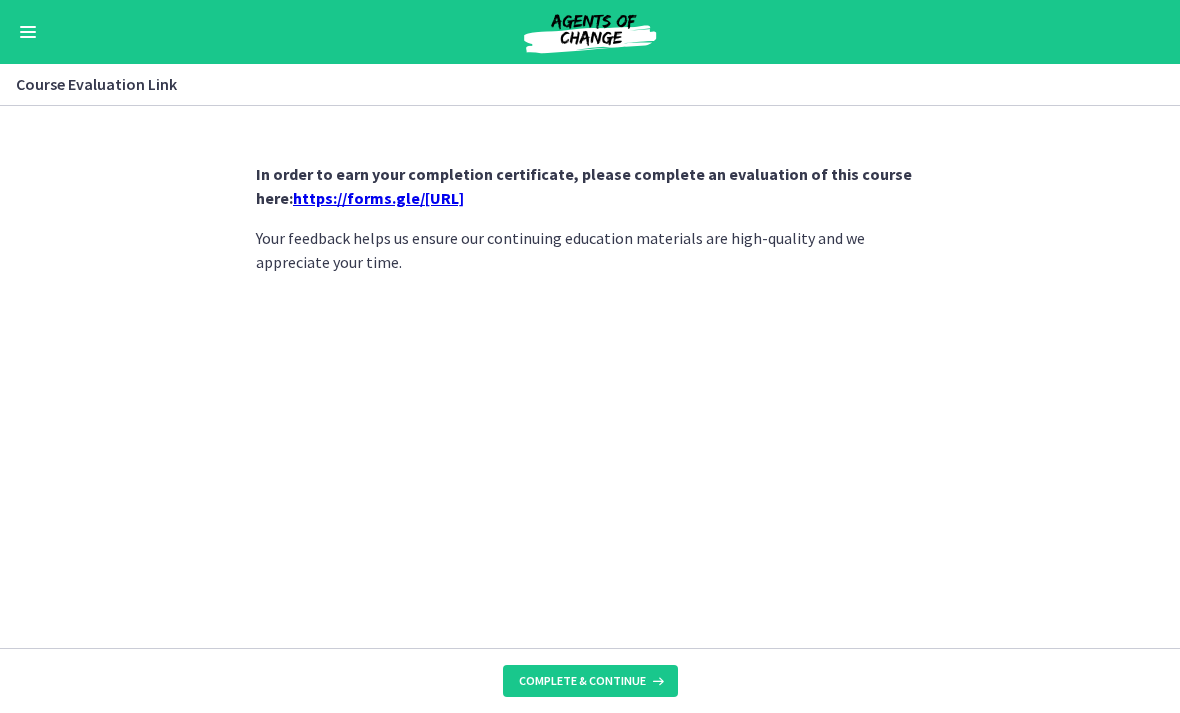 click on "https://forms.gle/3hS868viHB3TQbGz7" at bounding box center [378, 198] 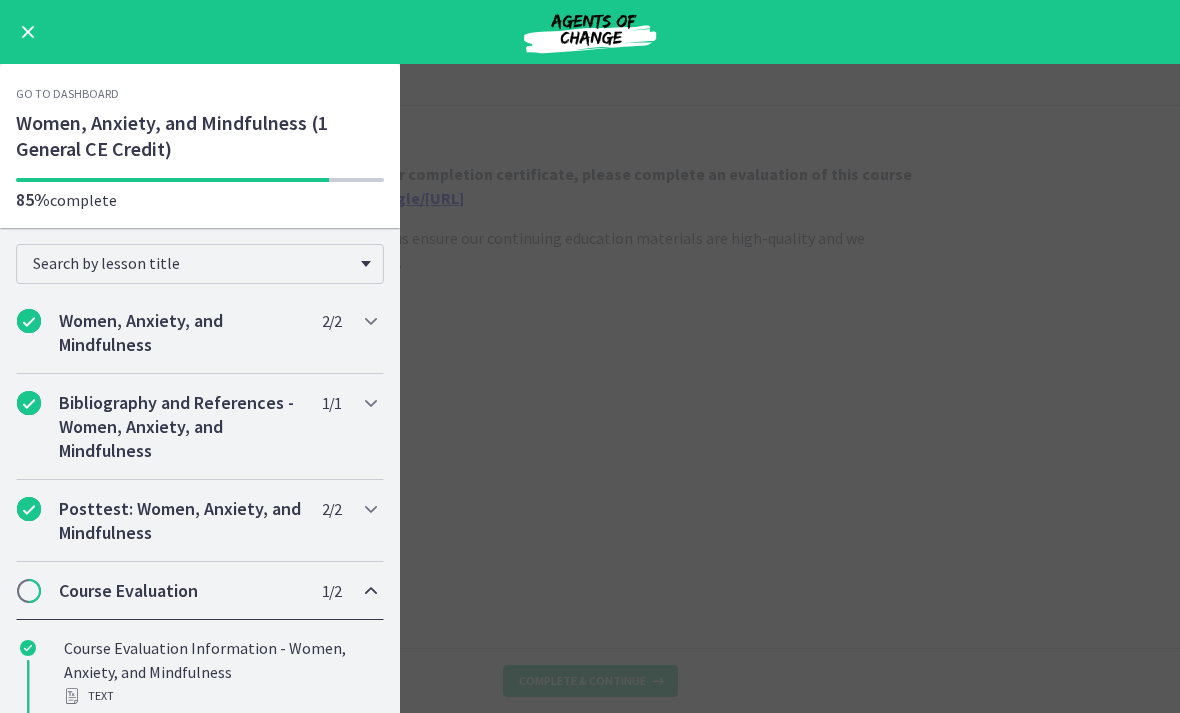 click on "Women, Anxiety, and Mindfulness (1 General CE Credit)" at bounding box center [200, 136] 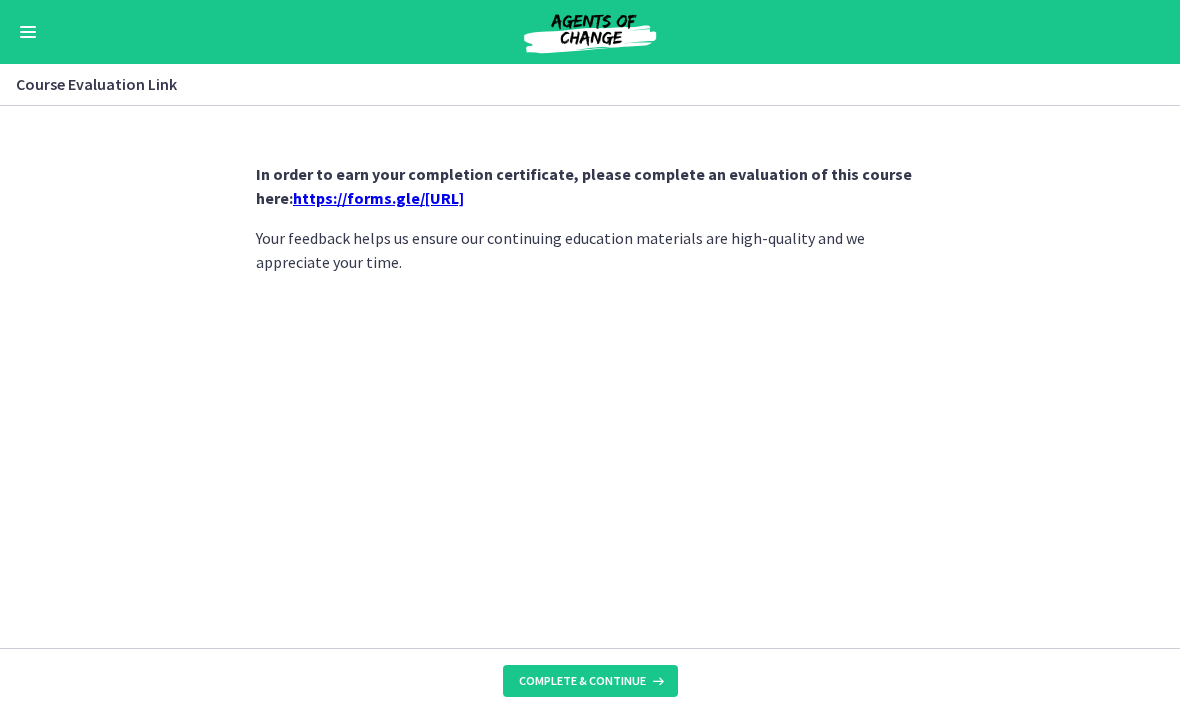 click at bounding box center [28, 32] 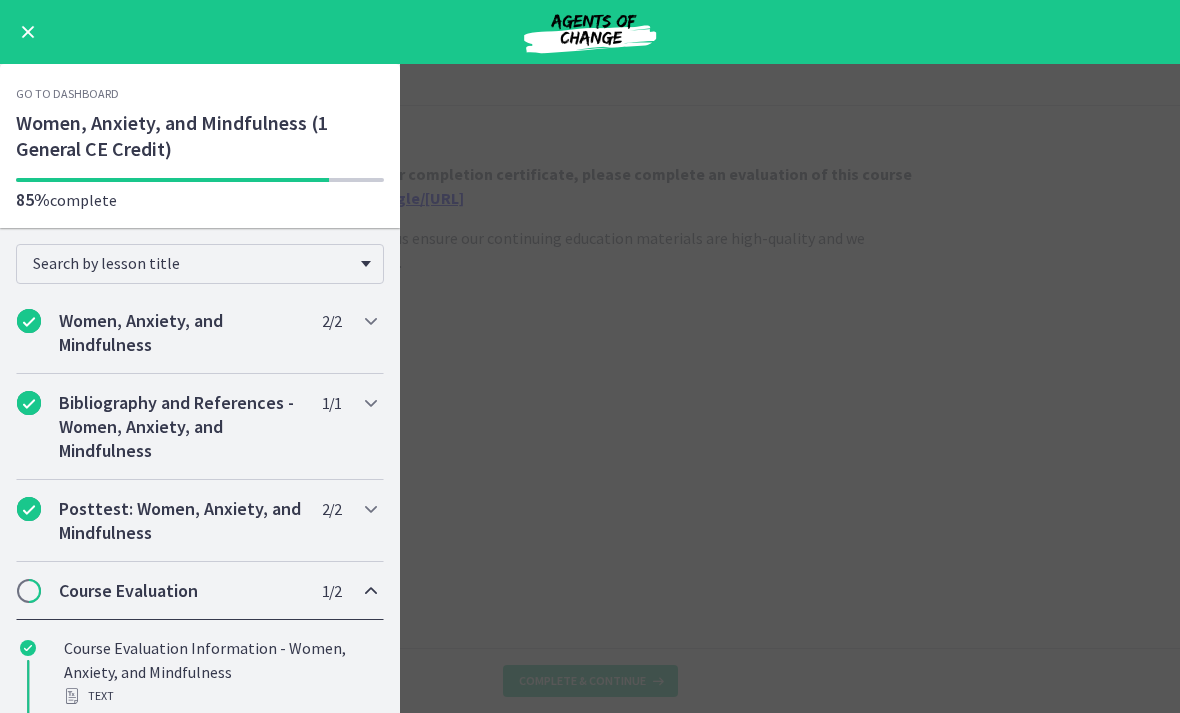 scroll, scrollTop: 0, scrollLeft: 0, axis: both 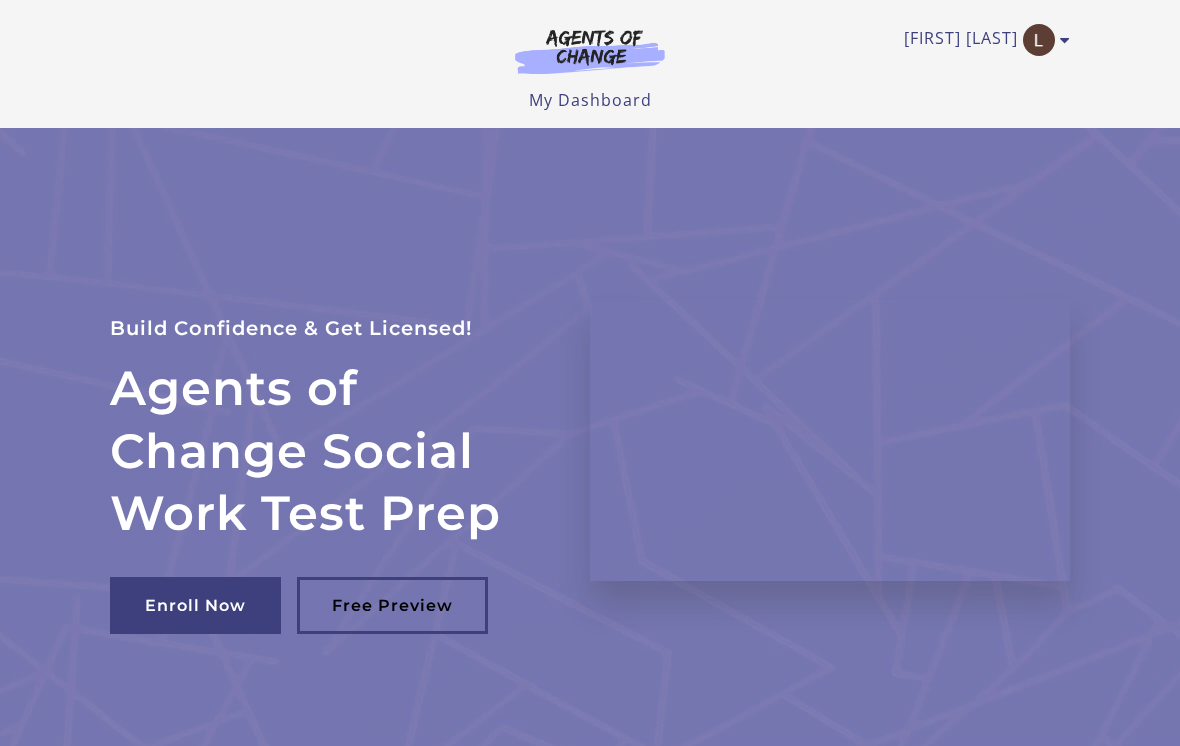 click on "Ladortha M
My Account
Support
Sign Out
Toggle menu
Menu
My Dashboard
My Account
Support
Sign Out" at bounding box center (590, 56) 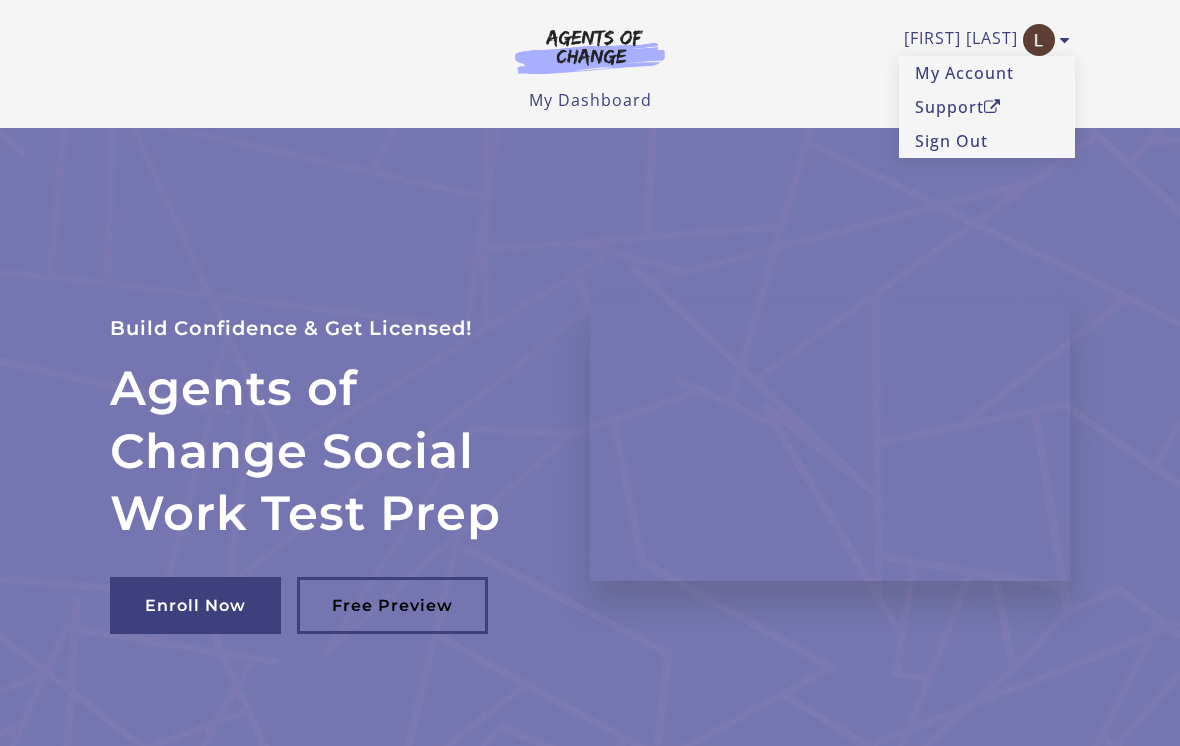 scroll, scrollTop: 1, scrollLeft: 0, axis: vertical 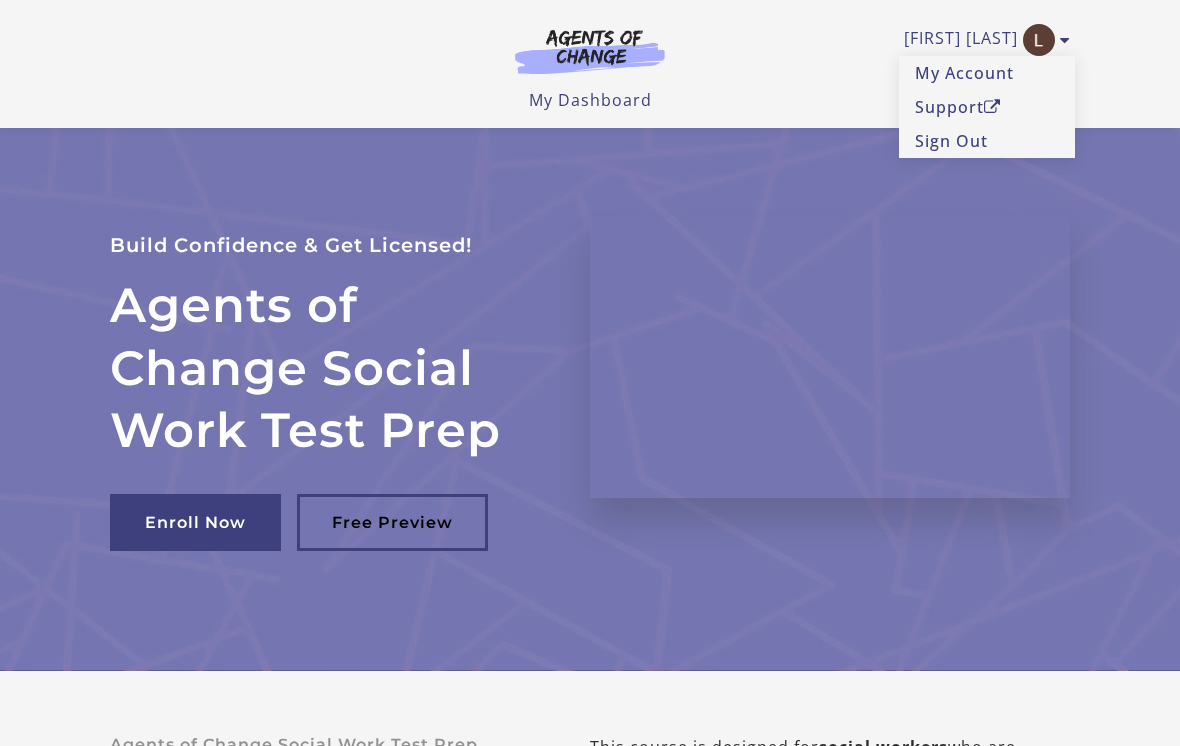 click on "My Account" at bounding box center (987, 73) 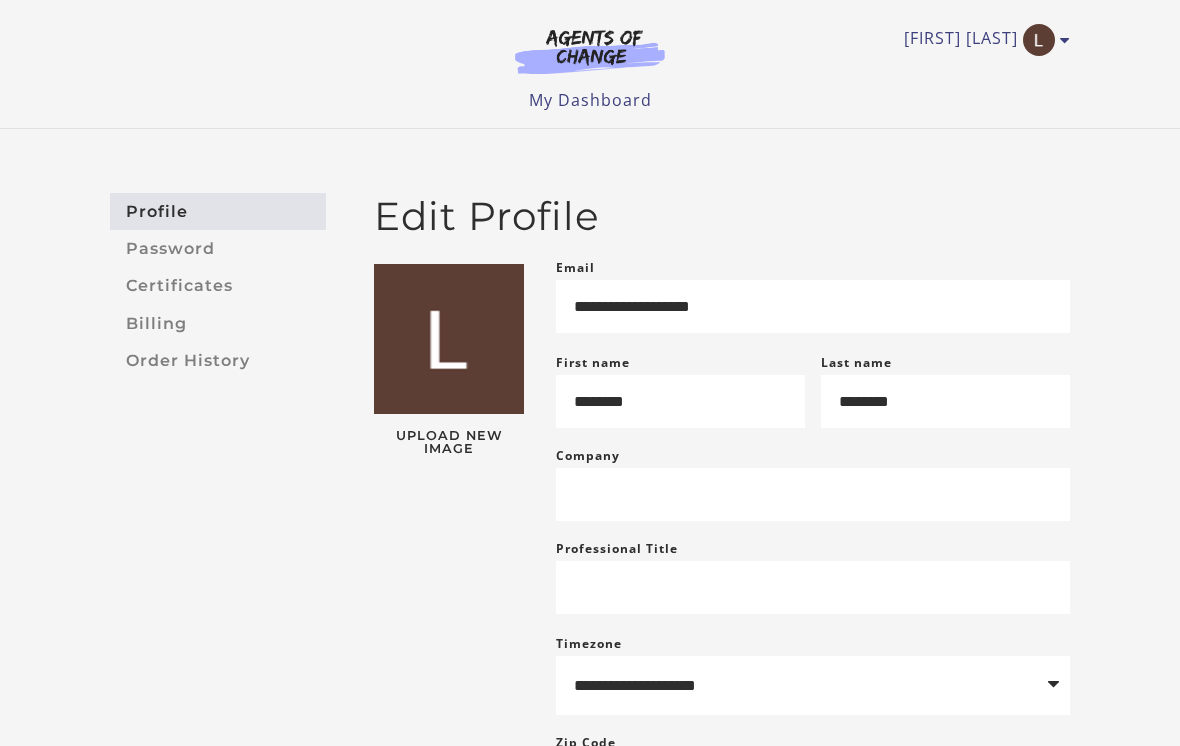 scroll, scrollTop: 0, scrollLeft: 0, axis: both 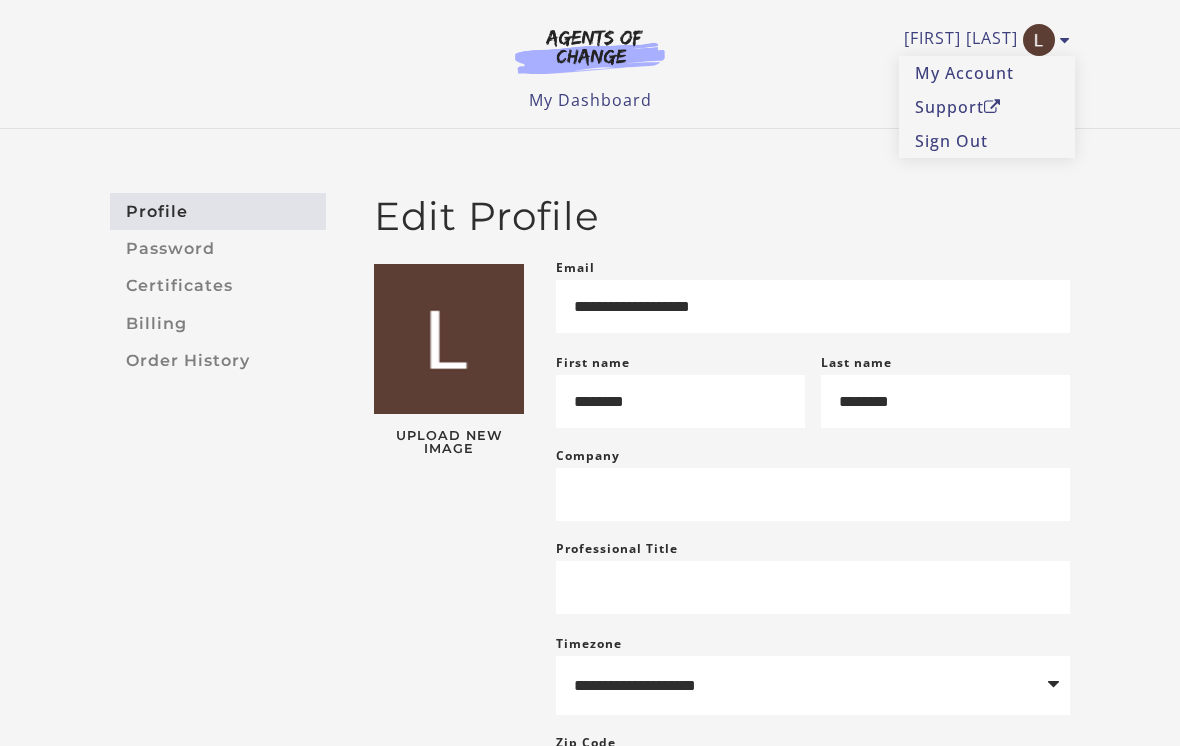 click on "Password" at bounding box center (218, 248) 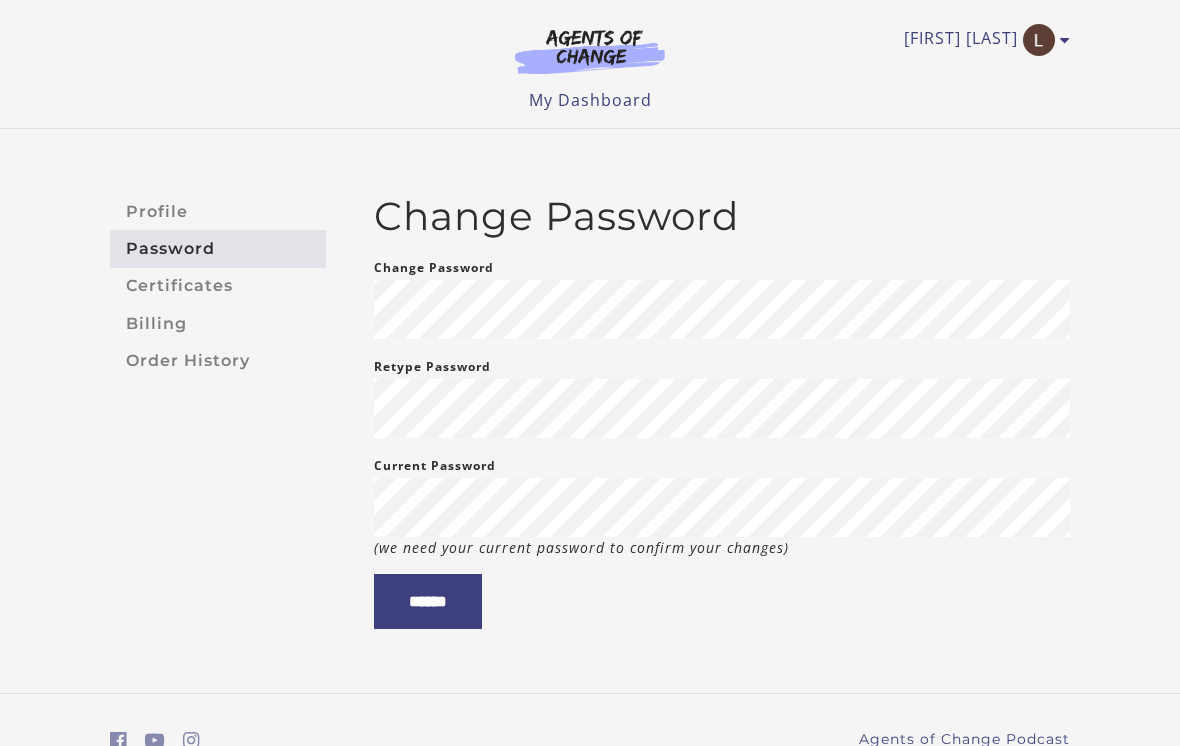 scroll, scrollTop: 0, scrollLeft: 0, axis: both 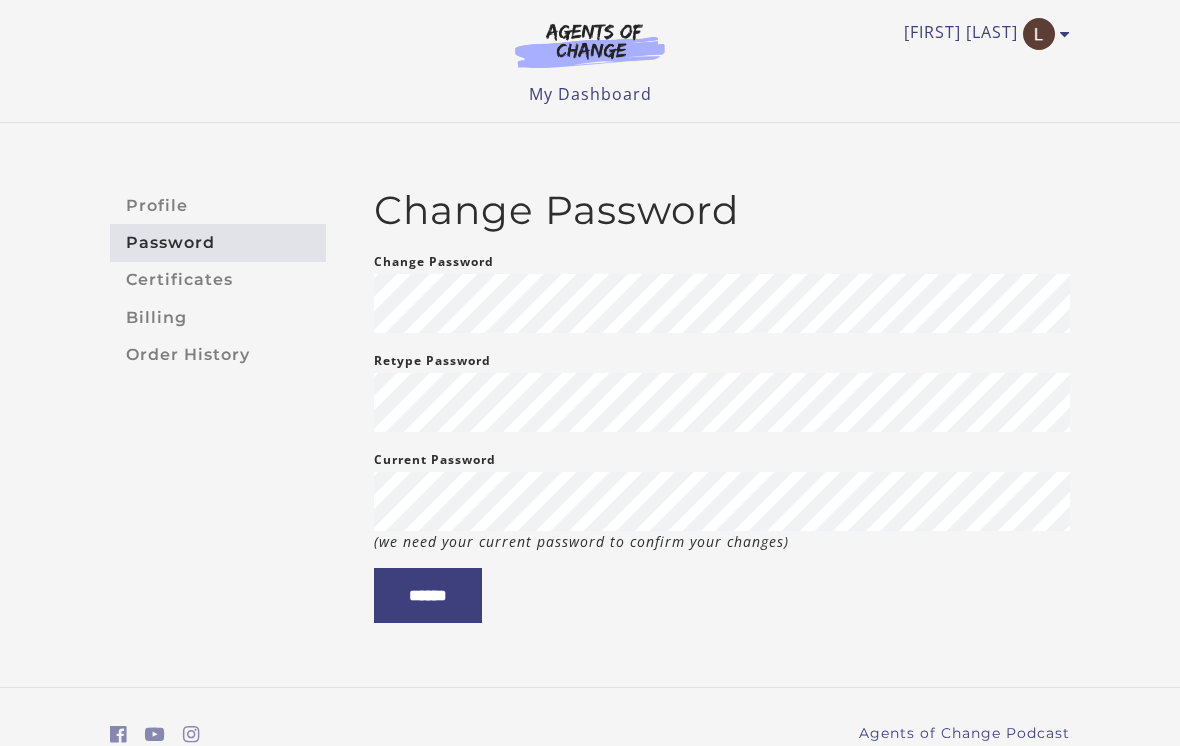 click on "Certificates" at bounding box center (218, 280) 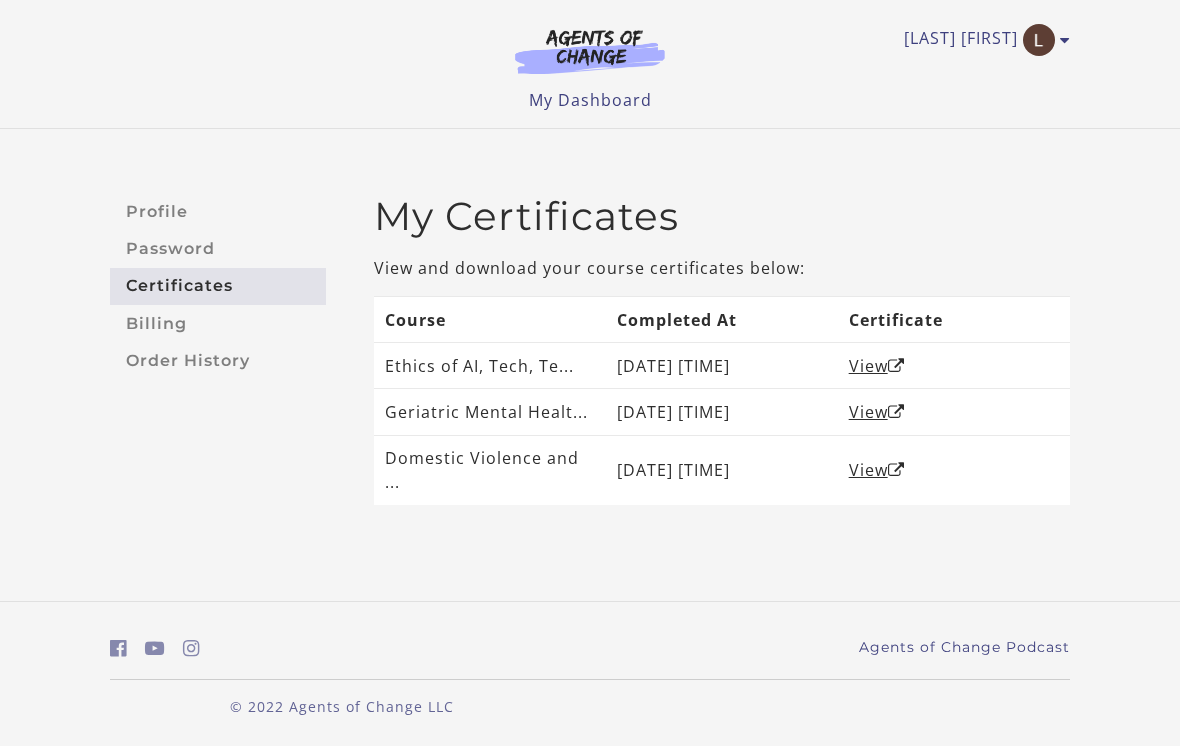 scroll, scrollTop: 0, scrollLeft: 0, axis: both 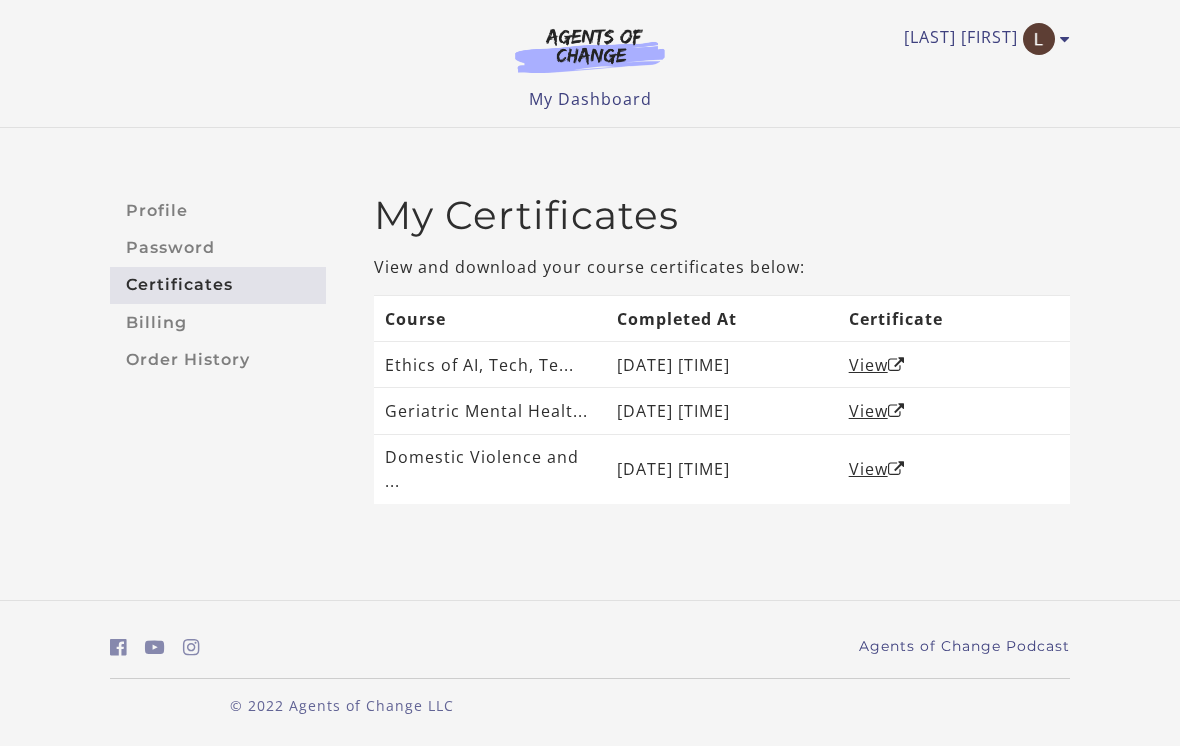 click on "Domestic Violence and ..." at bounding box center [490, 469] 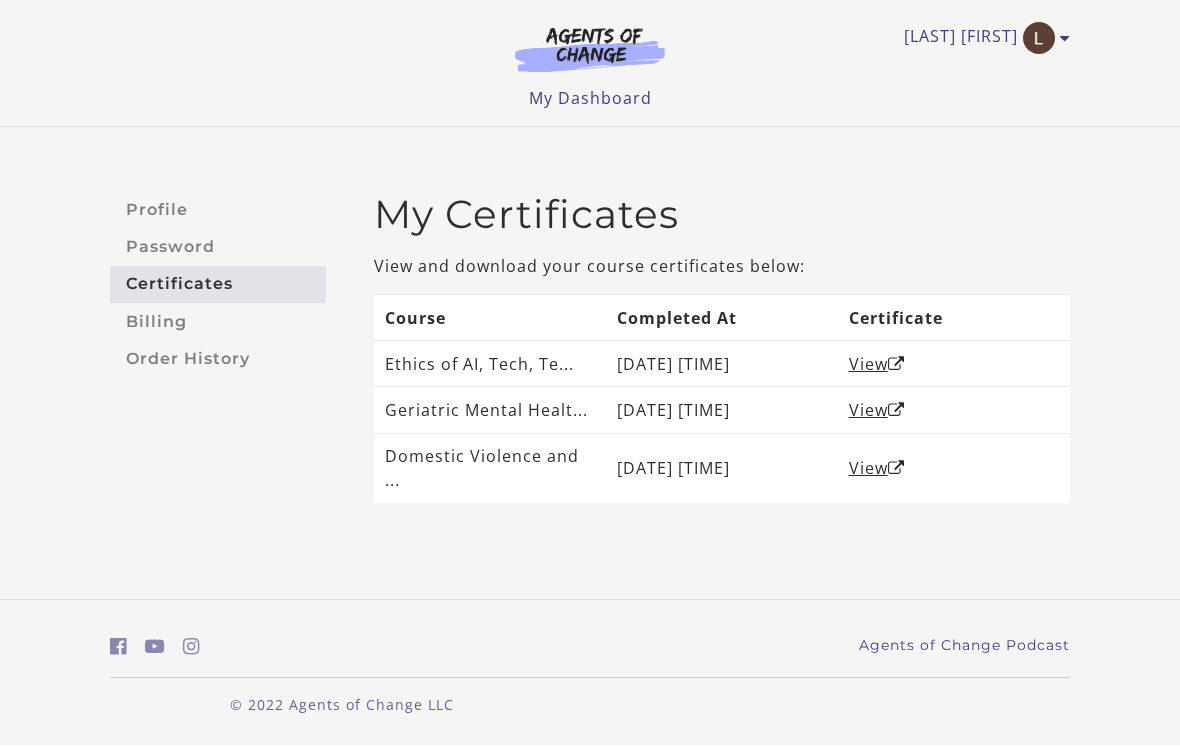 scroll, scrollTop: 0, scrollLeft: 0, axis: both 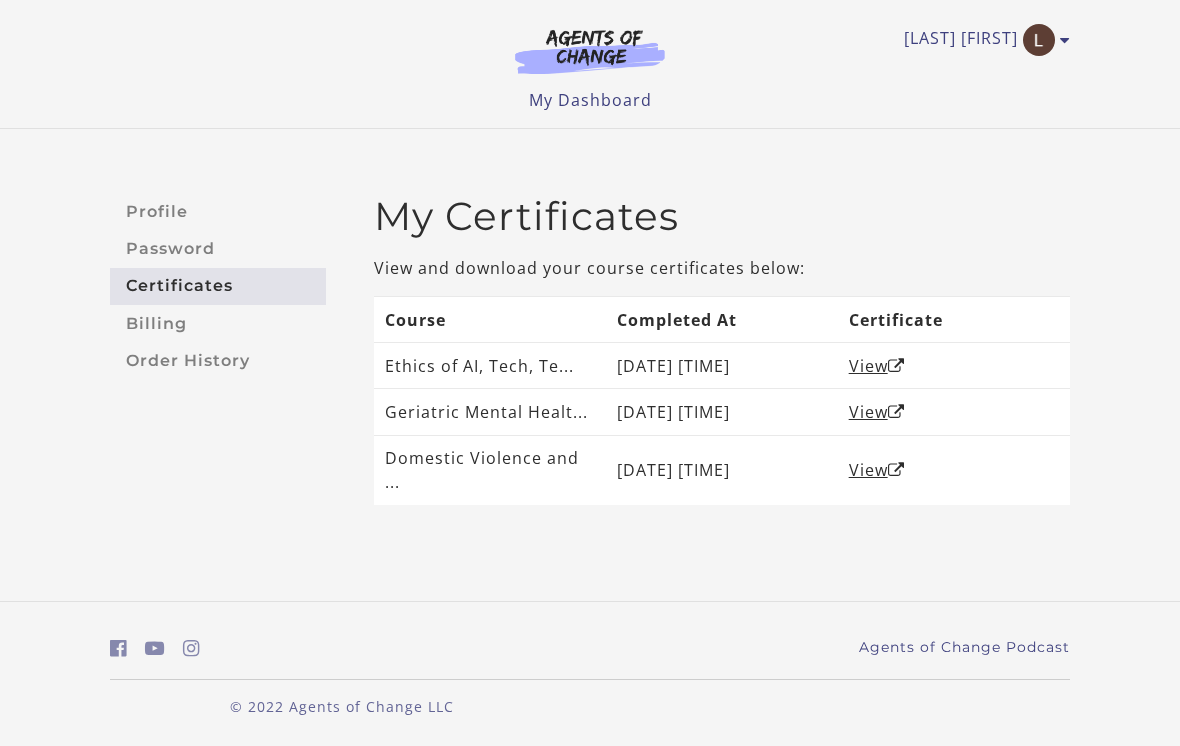 click on "[DATE] [TIME]" at bounding box center [722, 412] 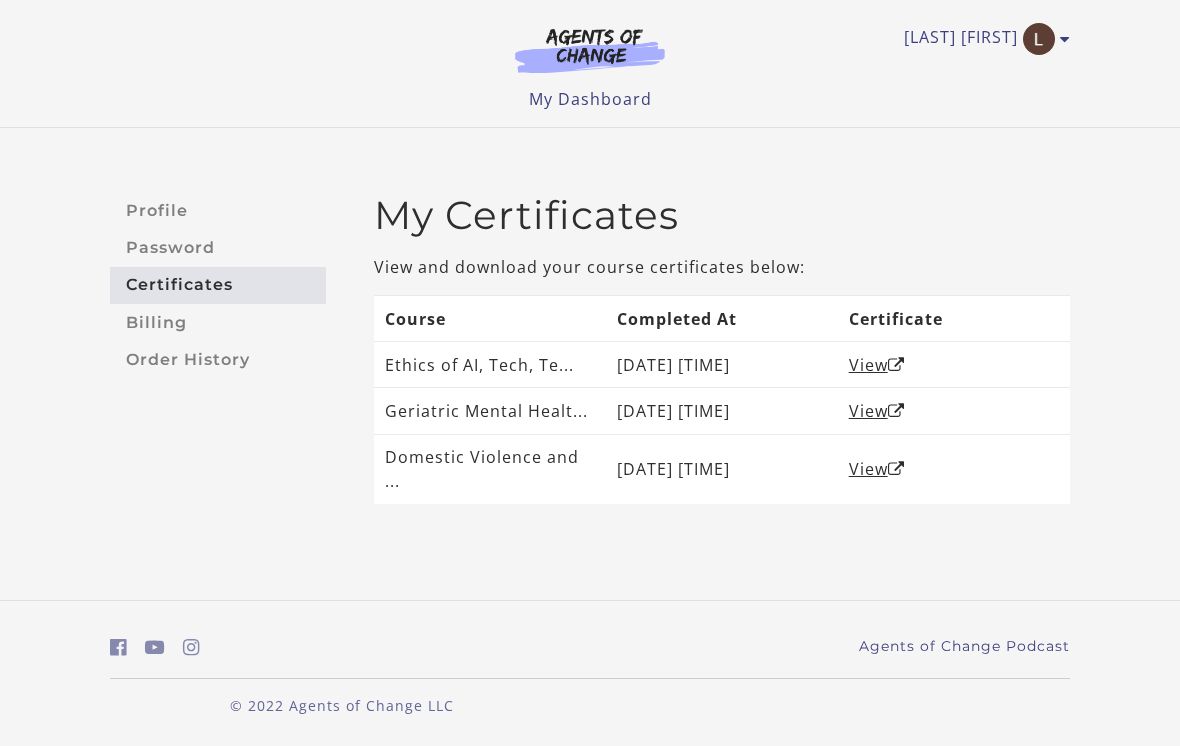 scroll, scrollTop: 0, scrollLeft: 0, axis: both 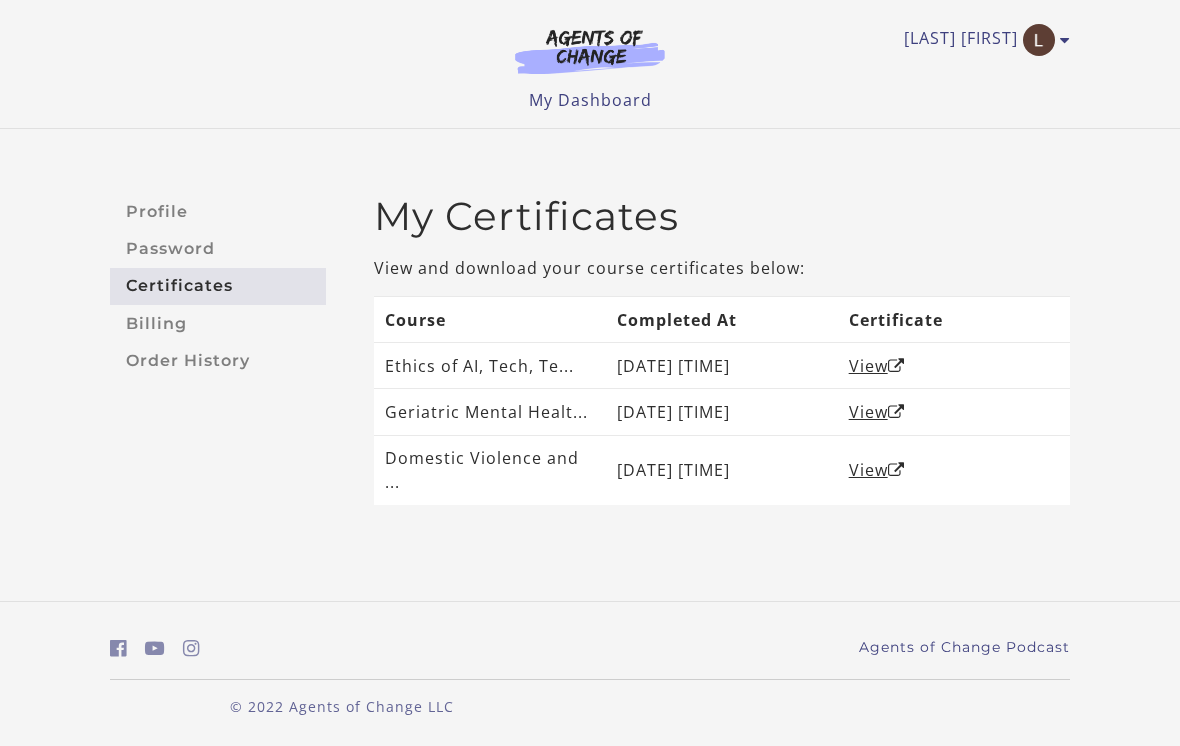 click at bounding box center (1065, 40) 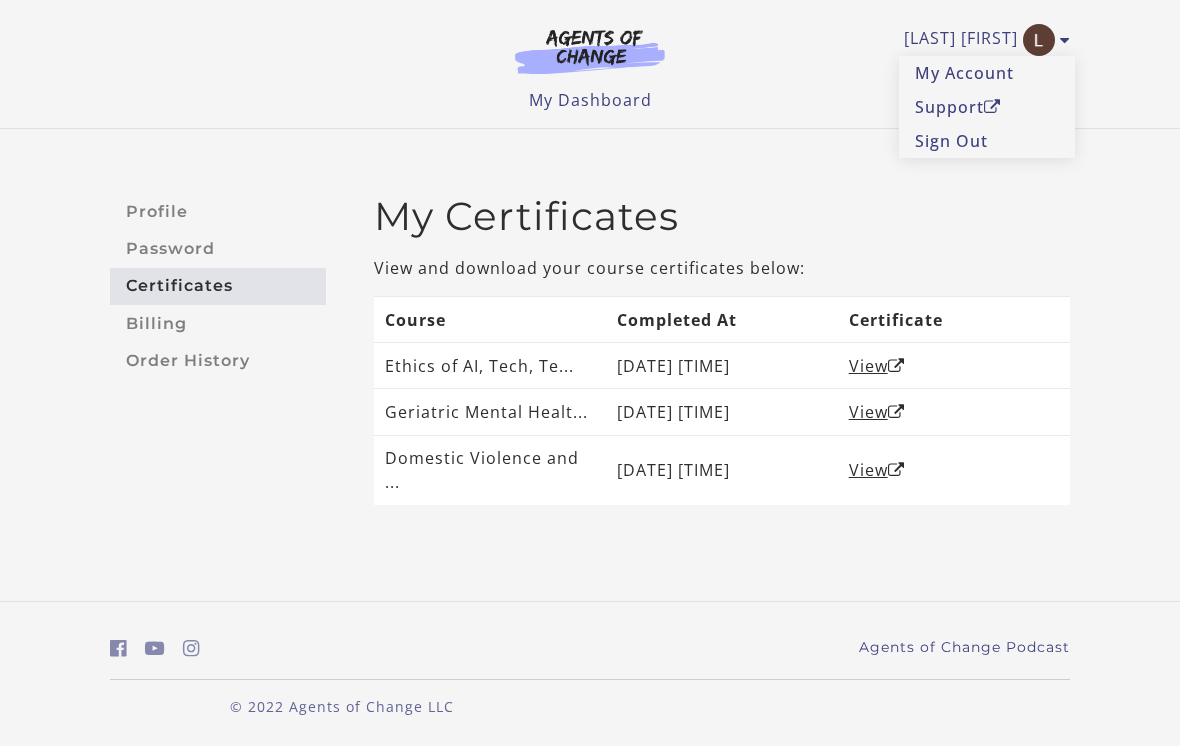 click on "My Account" at bounding box center (987, 73) 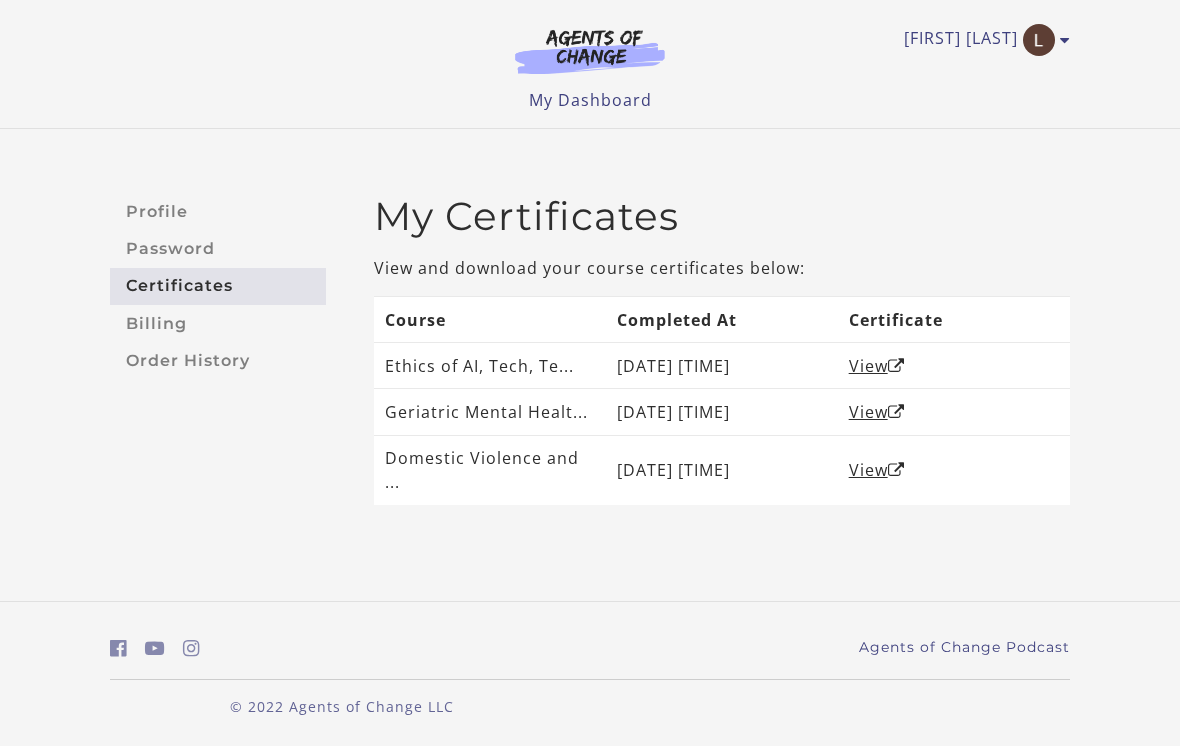 scroll, scrollTop: 0, scrollLeft: 0, axis: both 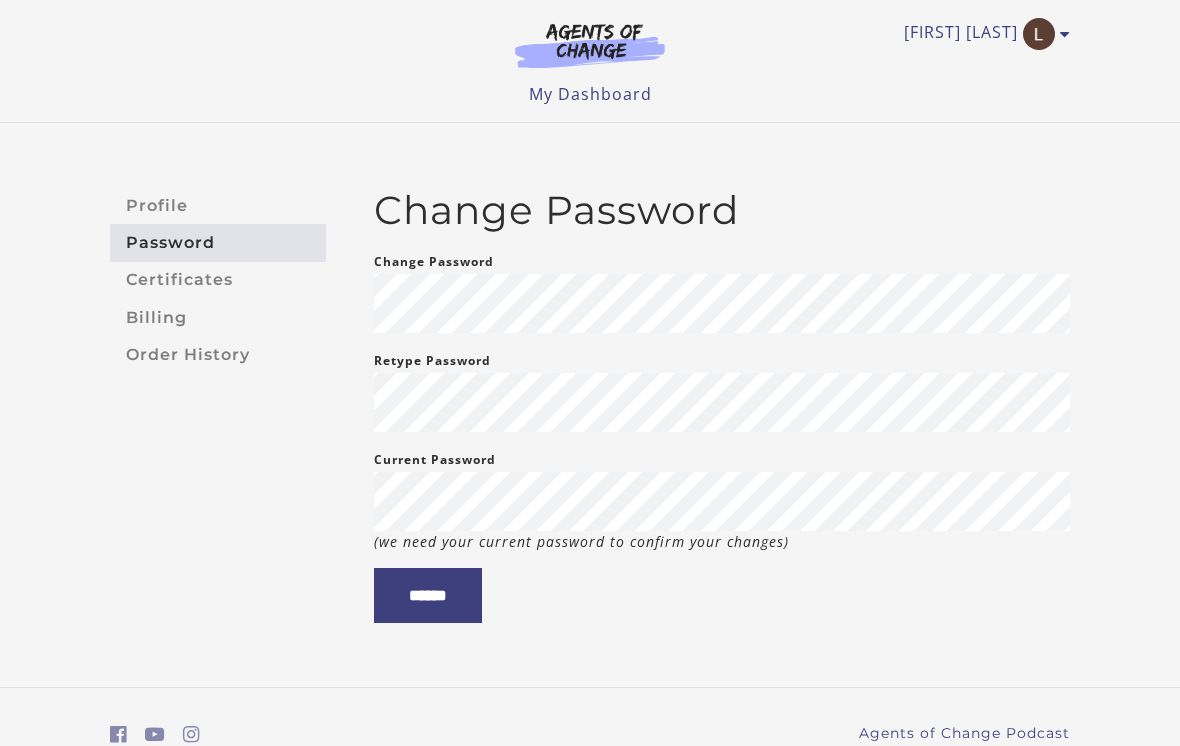click on "Profile" at bounding box center [218, 205] 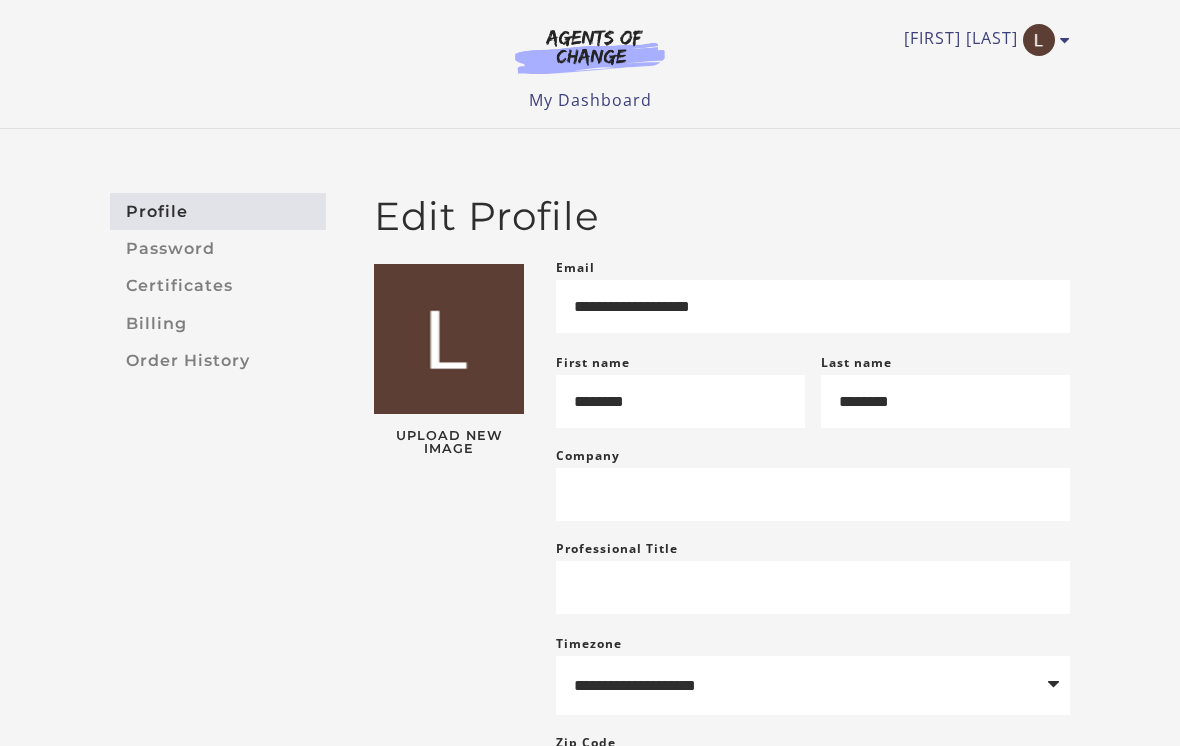 scroll, scrollTop: 0, scrollLeft: 0, axis: both 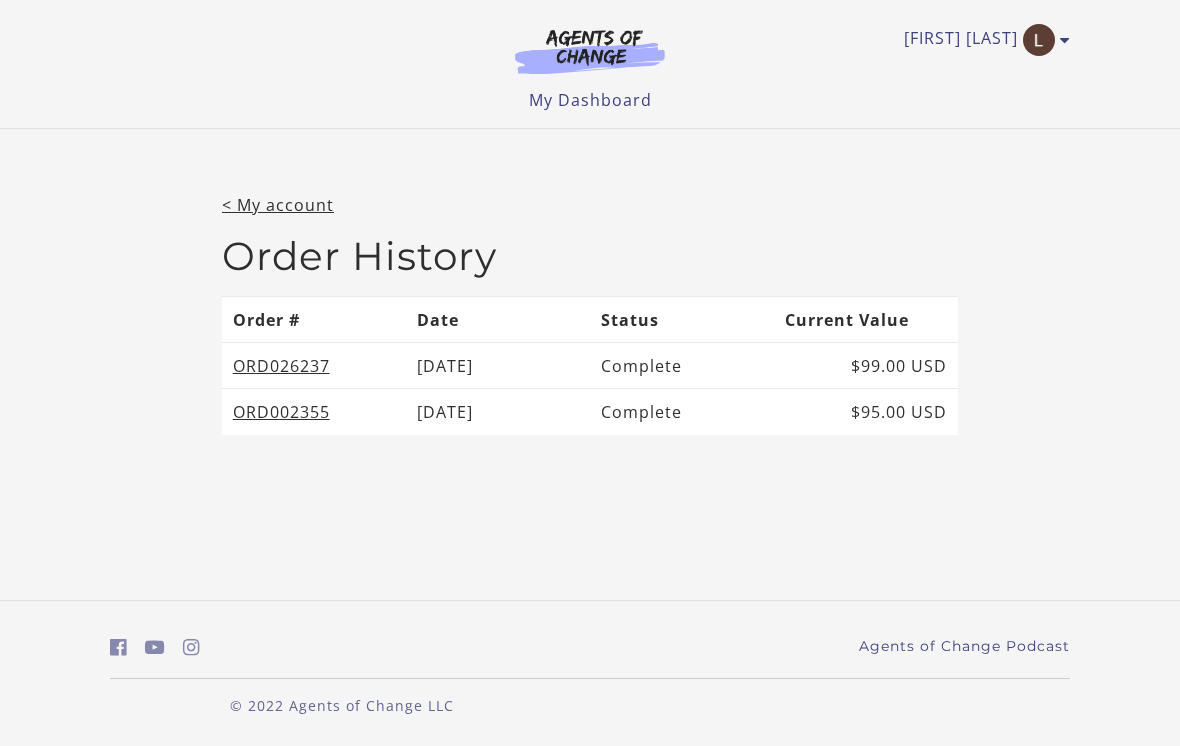 click at bounding box center (1039, 40) 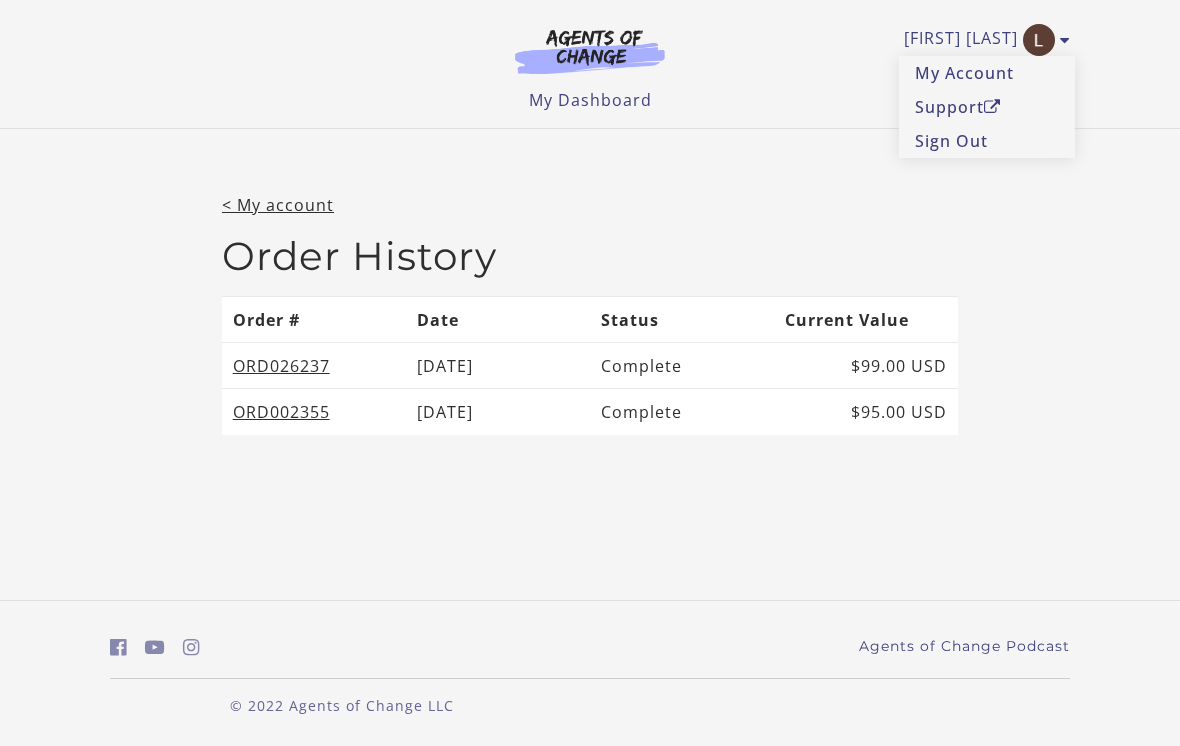 click on "My Account" at bounding box center [987, 73] 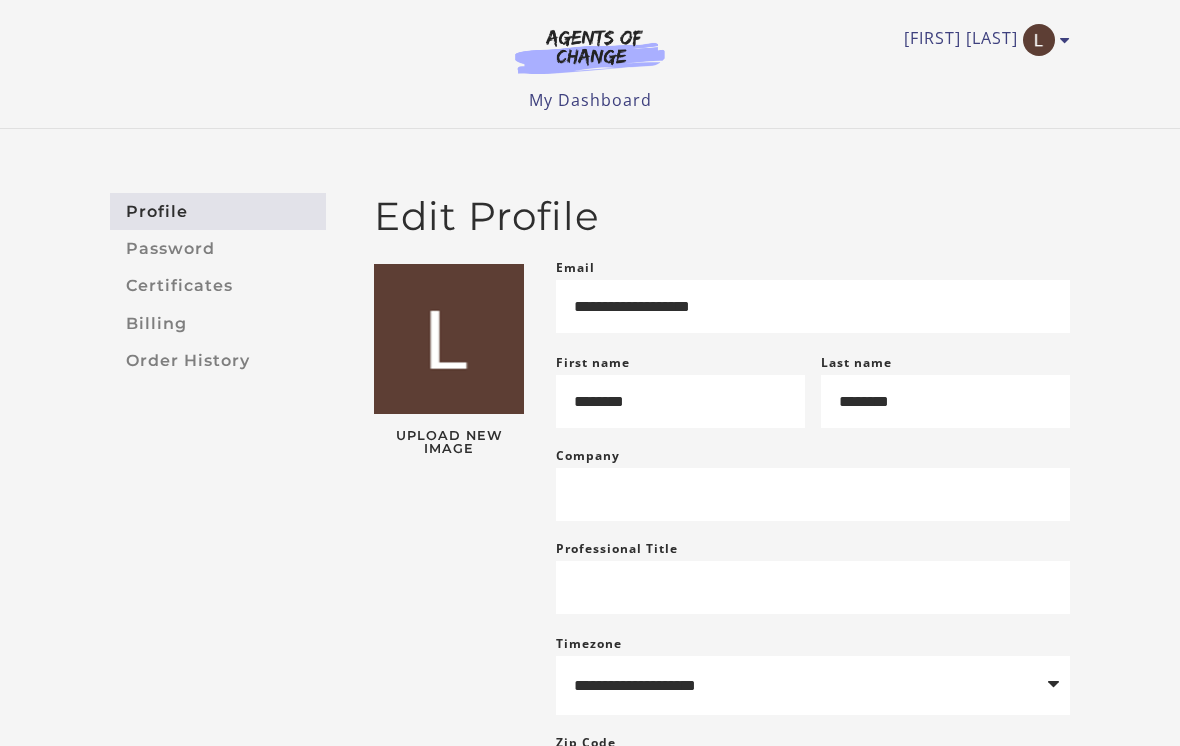 scroll, scrollTop: 0, scrollLeft: 0, axis: both 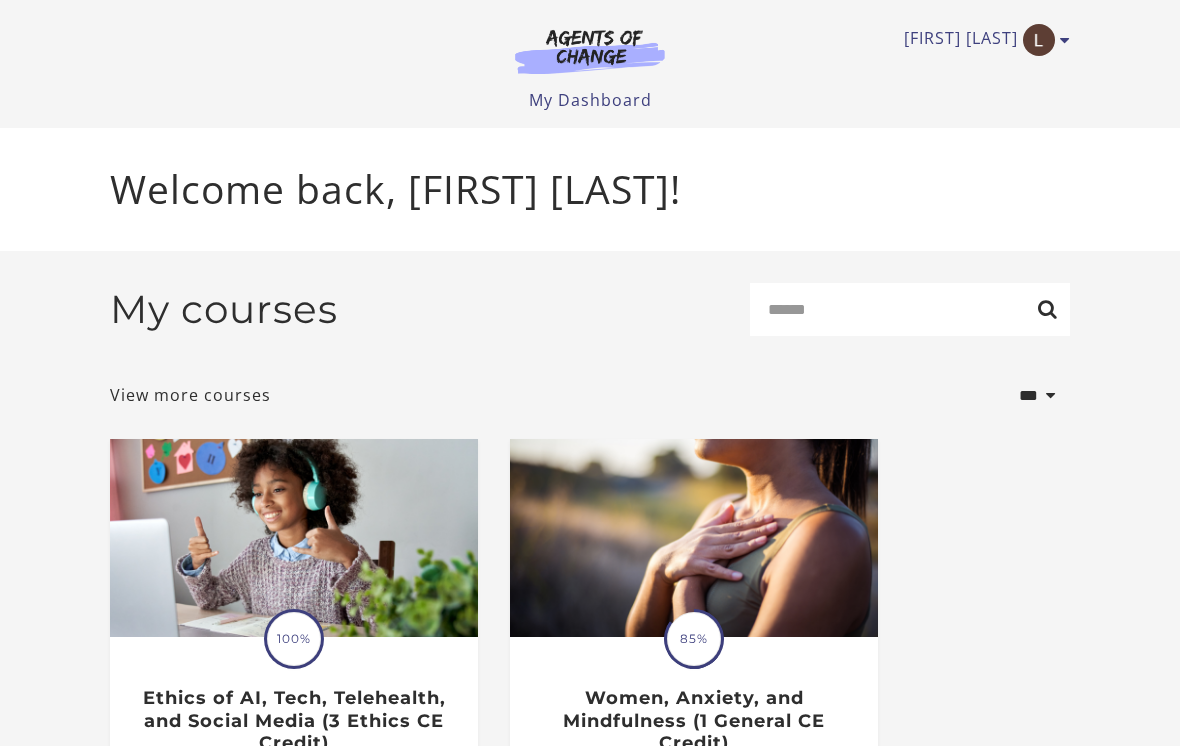 click at bounding box center [1039, 40] 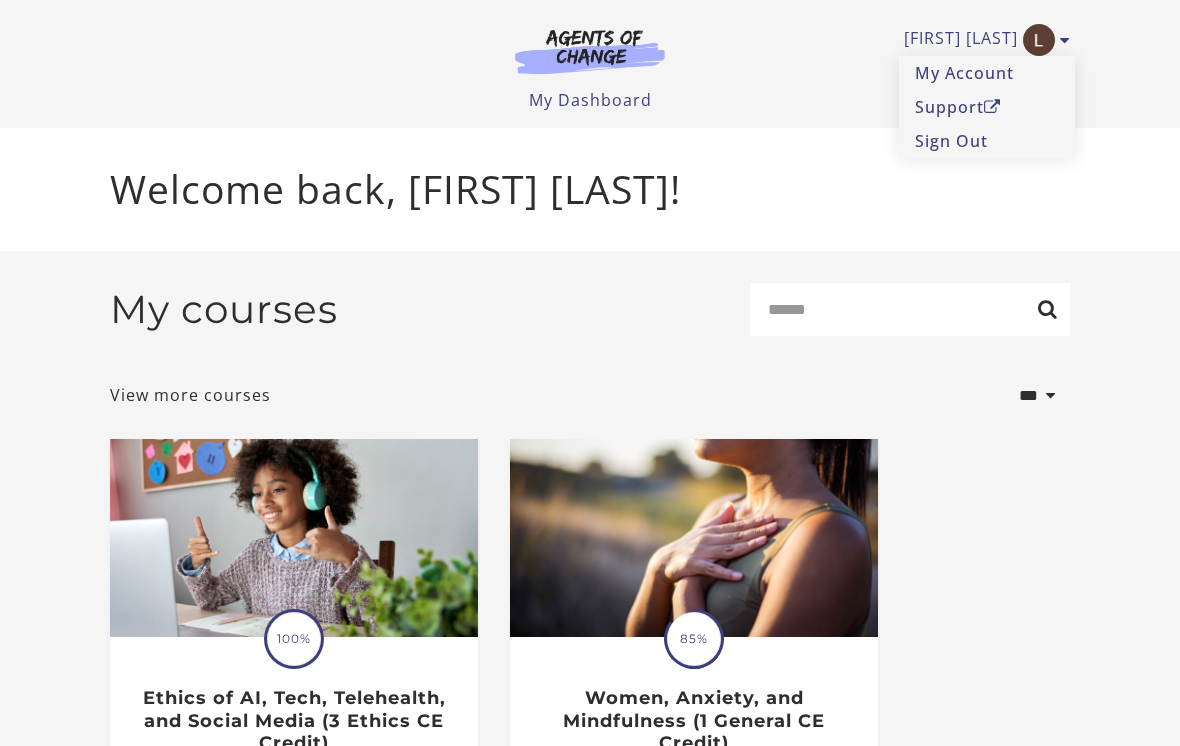 click on "My Account" at bounding box center (987, 73) 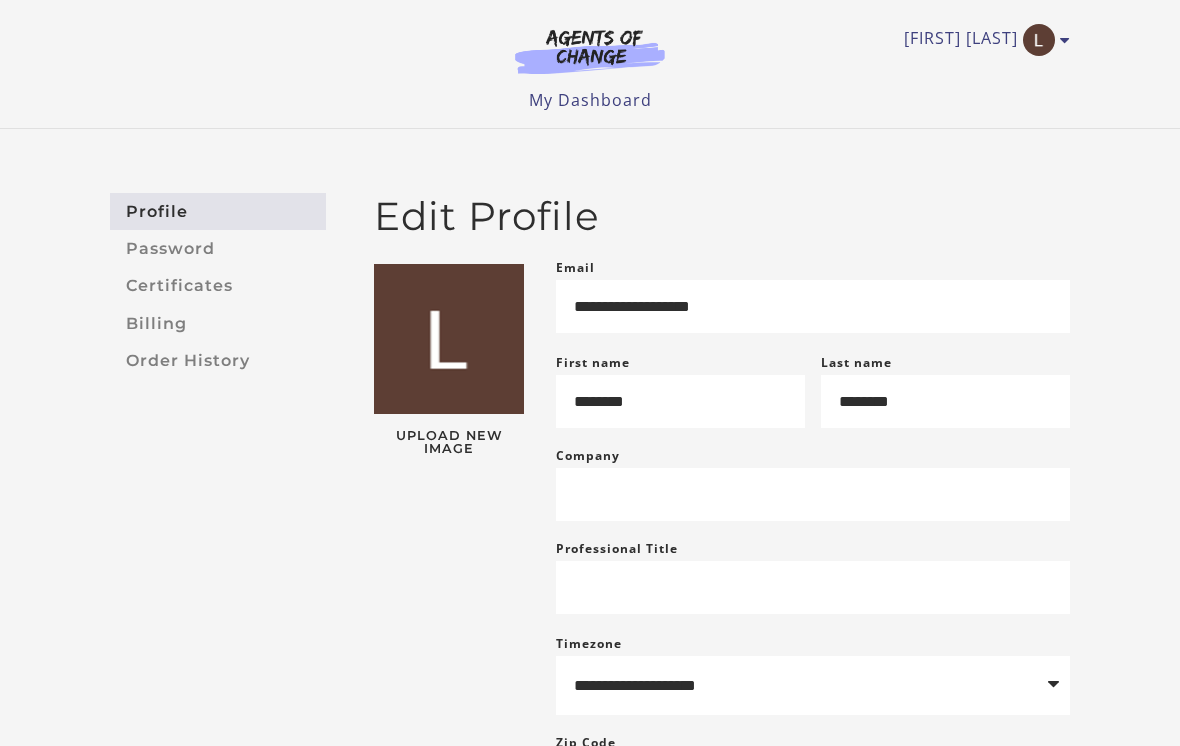 scroll, scrollTop: 0, scrollLeft: 0, axis: both 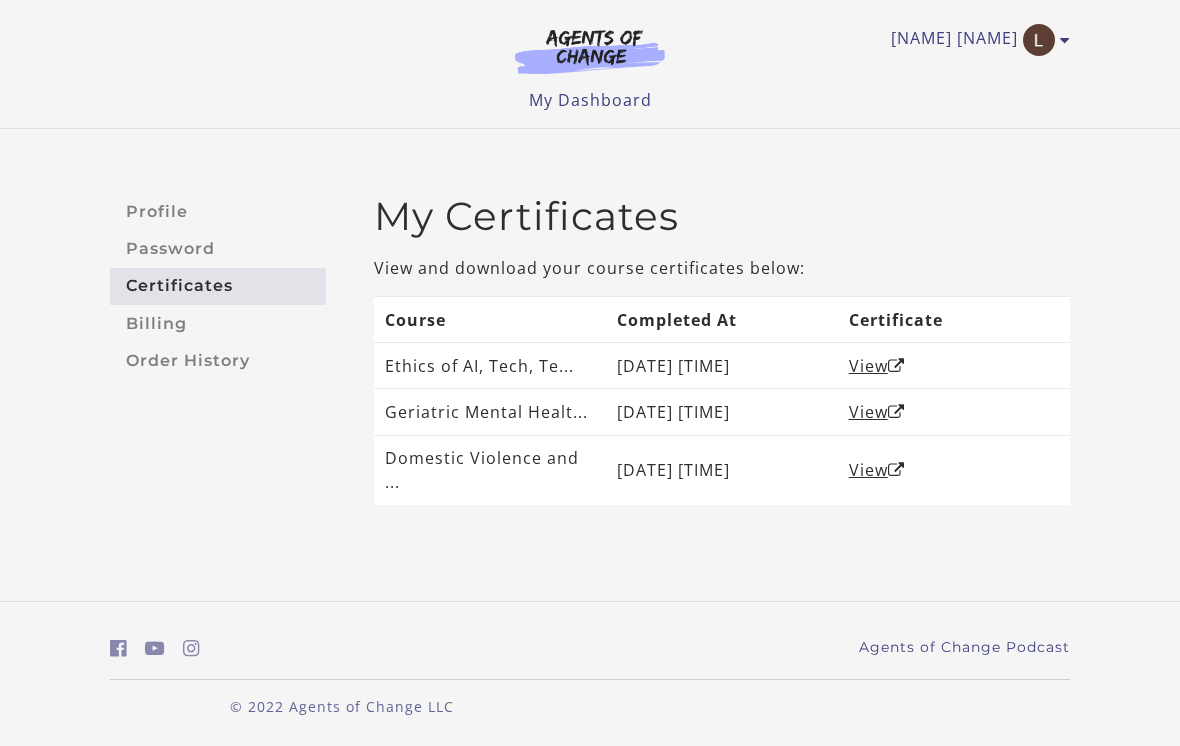 click on "[FIRST] [LAST]" at bounding box center [975, 40] 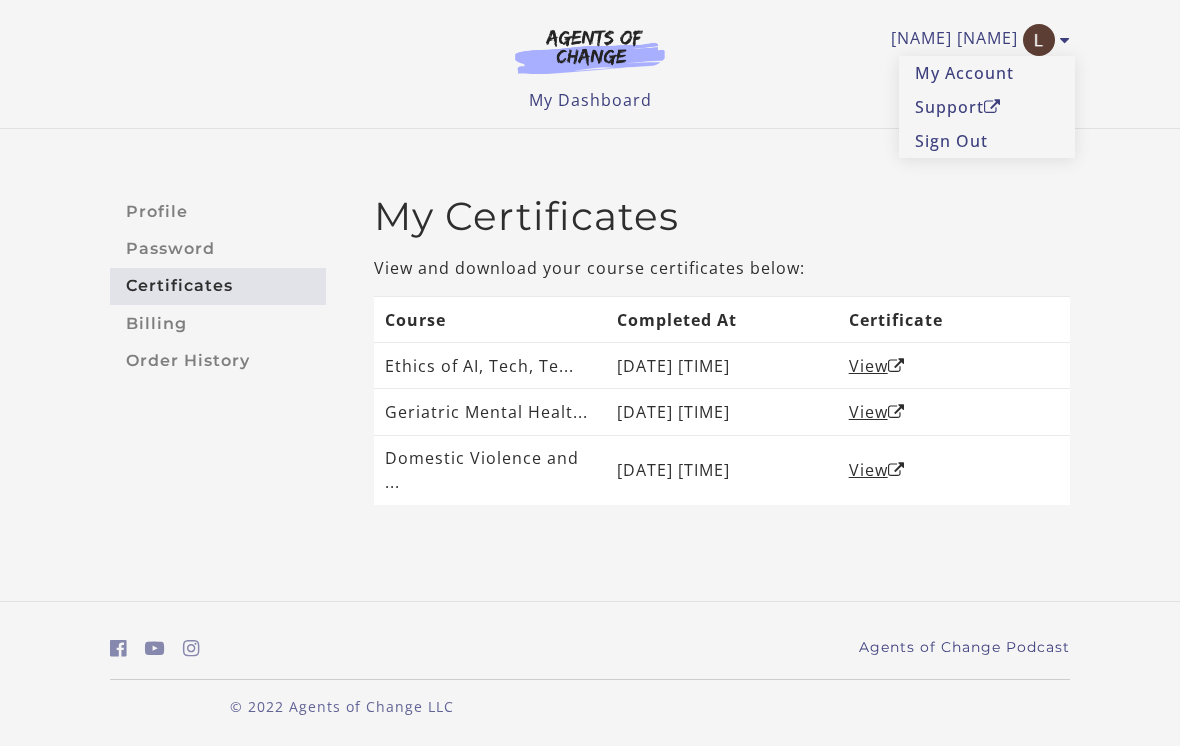 click on "My Account" at bounding box center (987, 73) 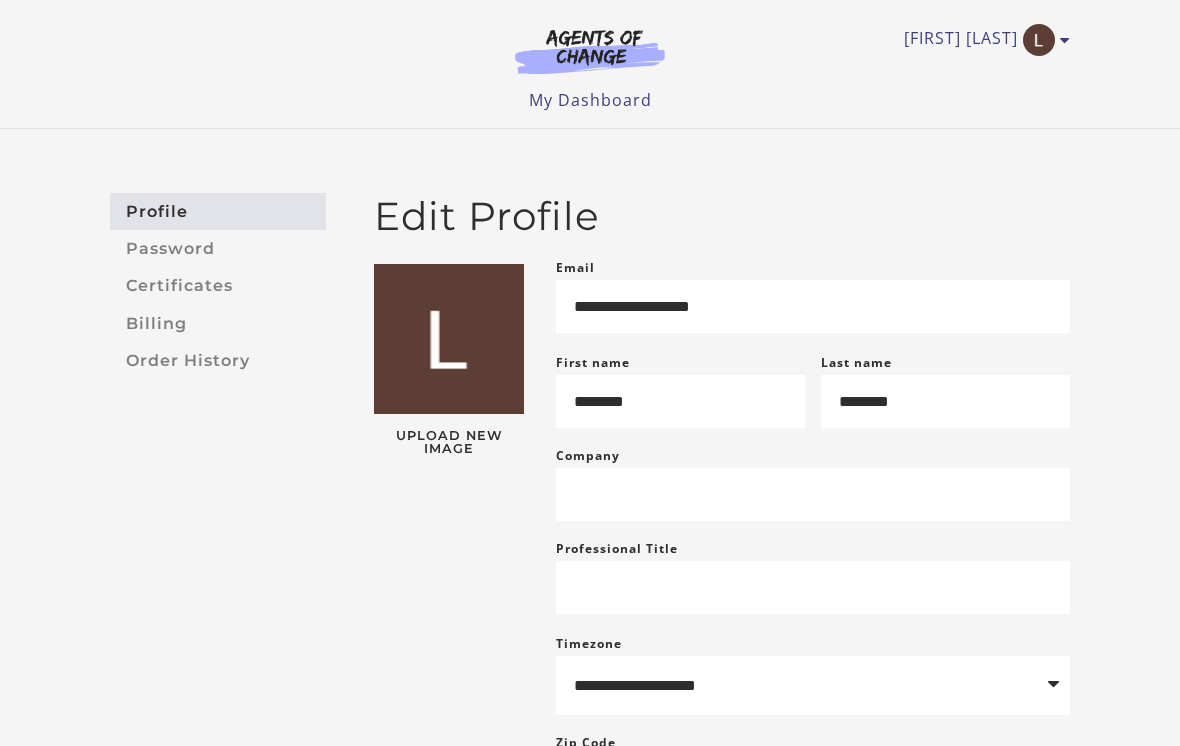 scroll, scrollTop: 0, scrollLeft: 0, axis: both 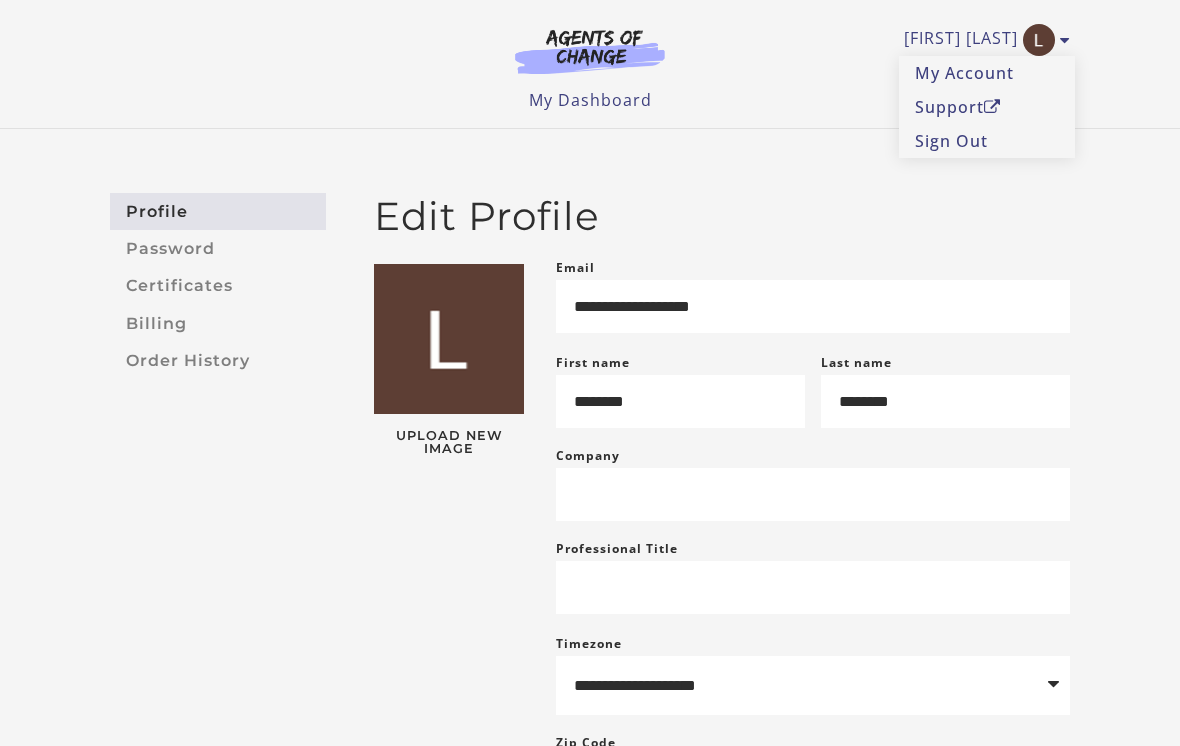 click on "My Account" at bounding box center [987, 73] 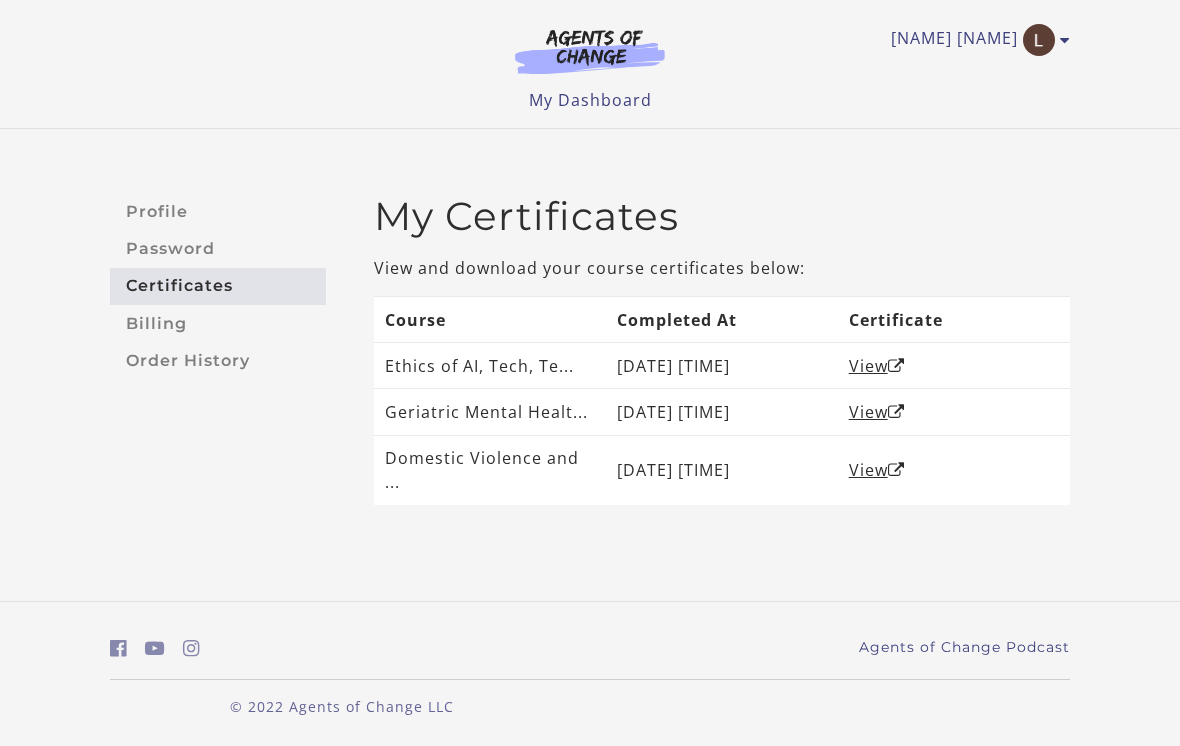 scroll, scrollTop: 0, scrollLeft: 0, axis: both 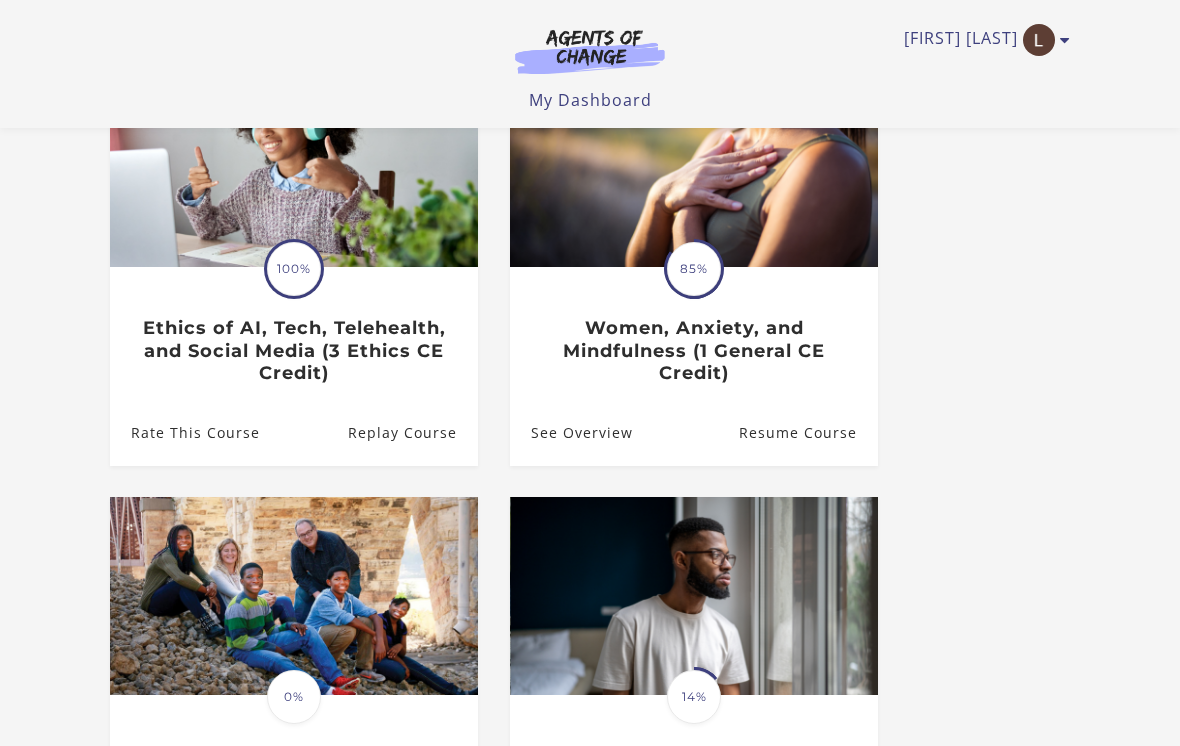 click on "85%" at bounding box center (694, 269) 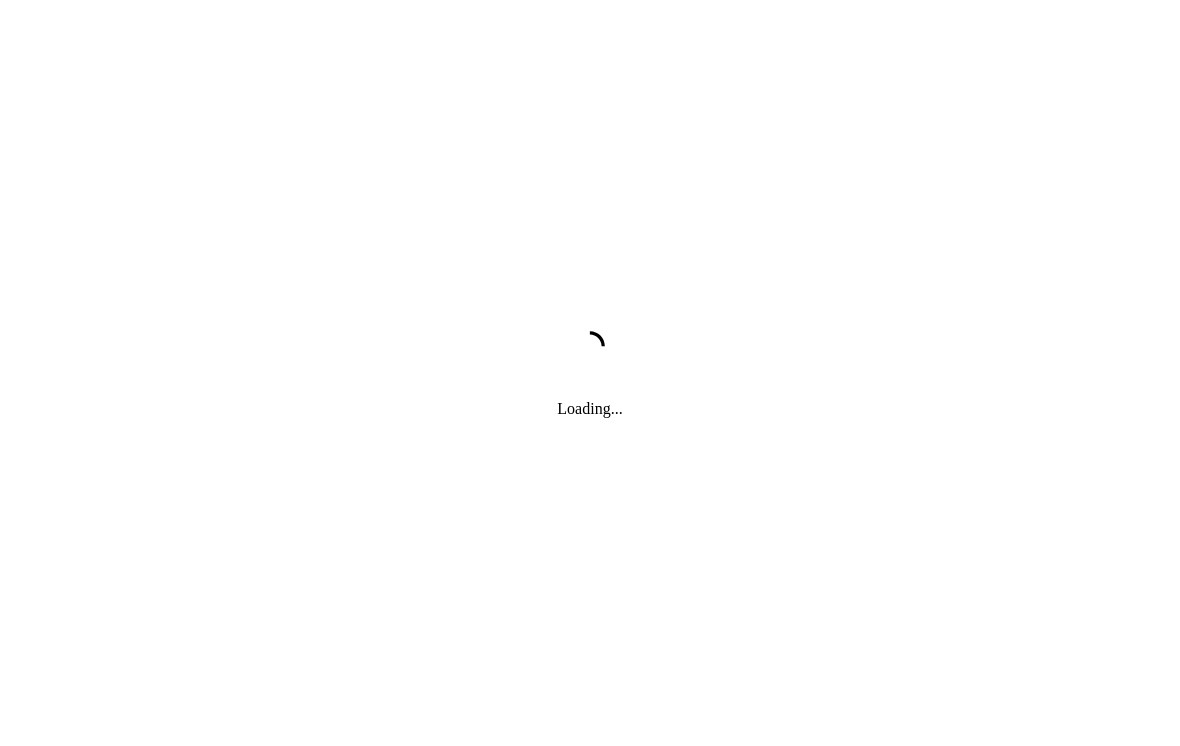 scroll, scrollTop: 0, scrollLeft: 0, axis: both 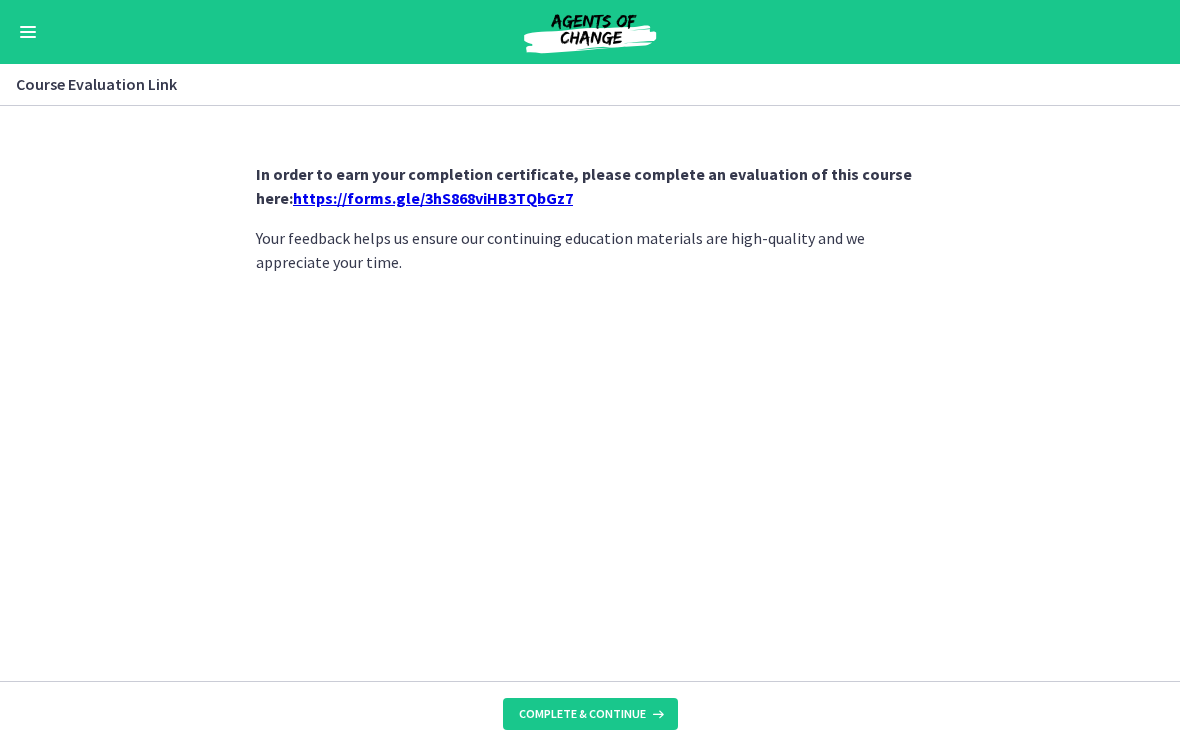 click on "Complete & continue" at bounding box center [590, 714] 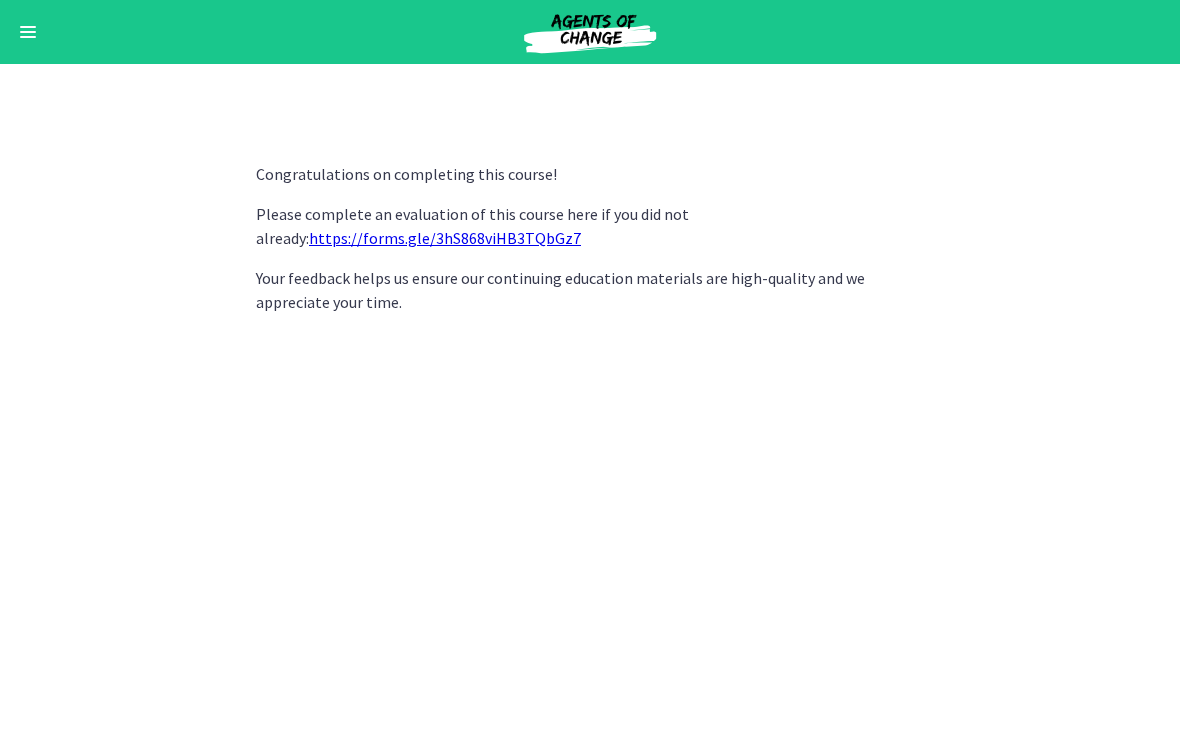 click on "https://forms.gle/3hS868viHB3TQbGz7" at bounding box center (445, 238) 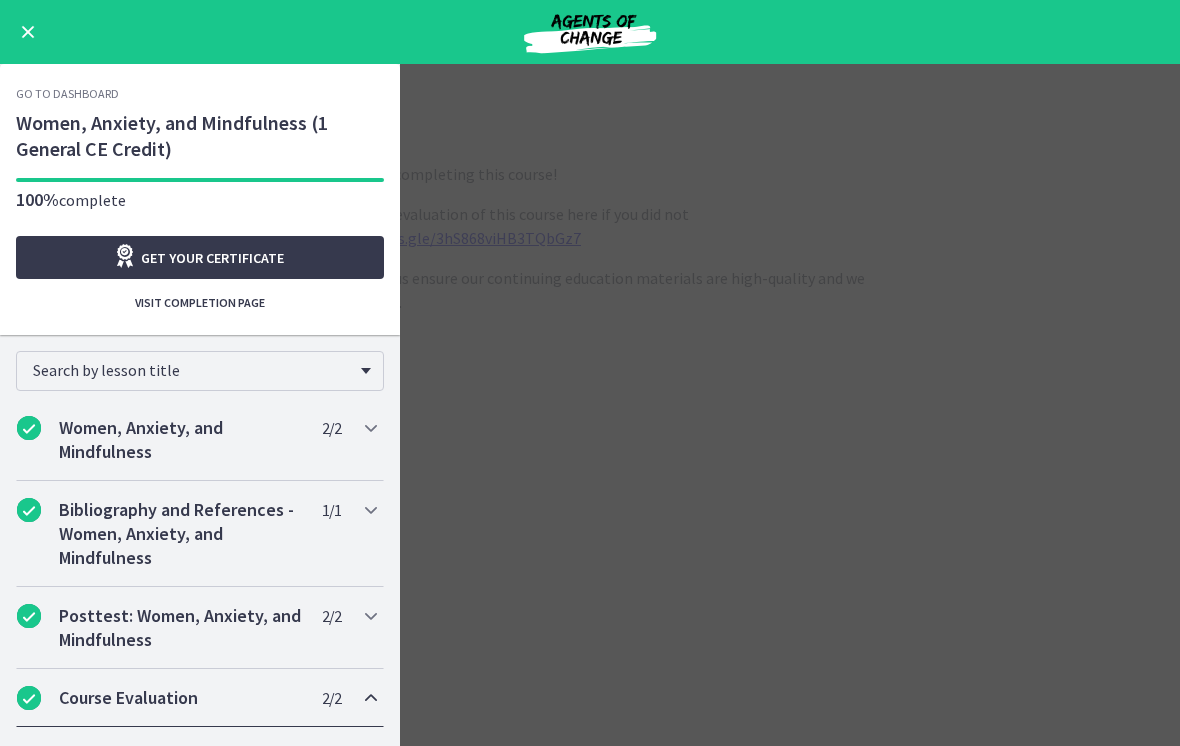 click at bounding box center (28, 32) 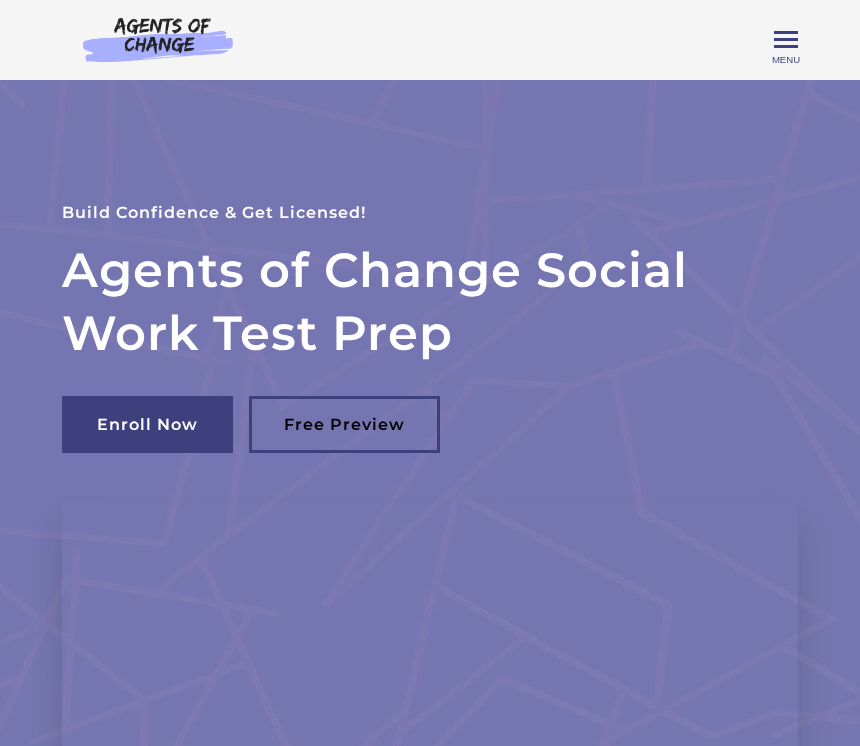 scroll, scrollTop: 0, scrollLeft: 0, axis: both 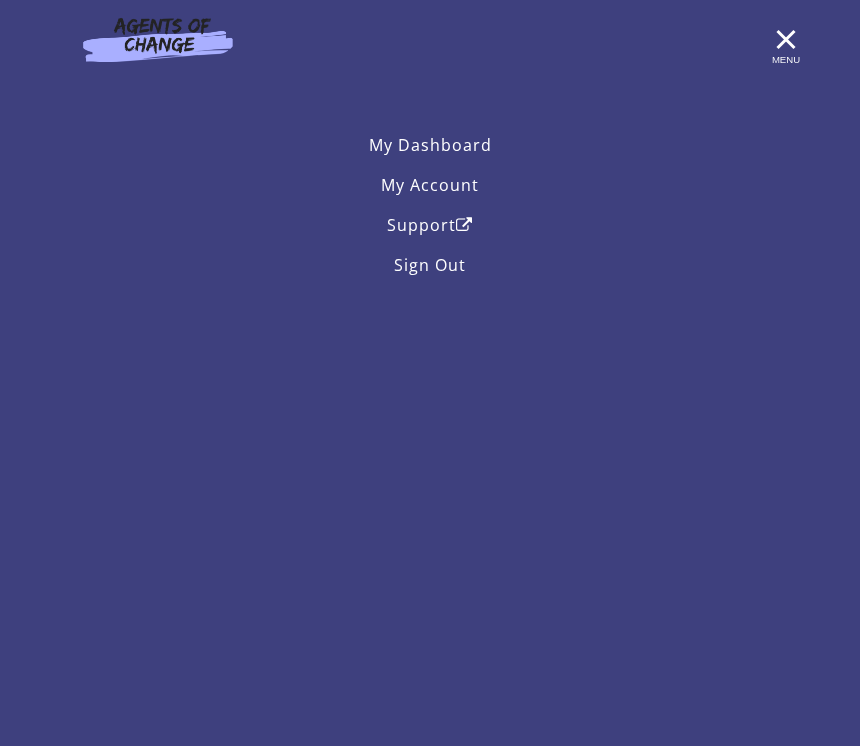 click on "My Dashboard" at bounding box center (430, 145) 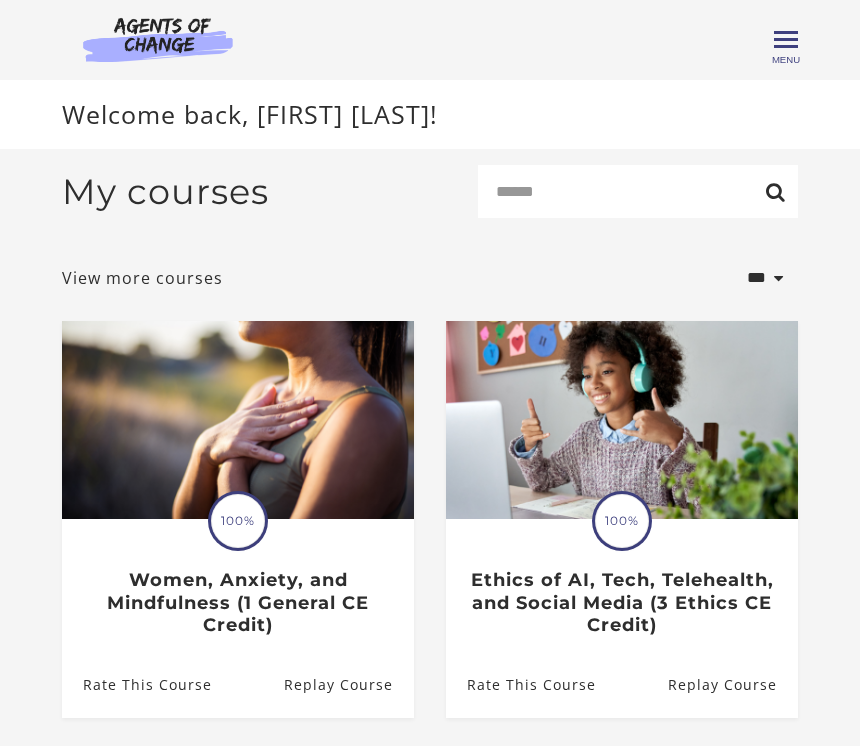scroll, scrollTop: 0, scrollLeft: 0, axis: both 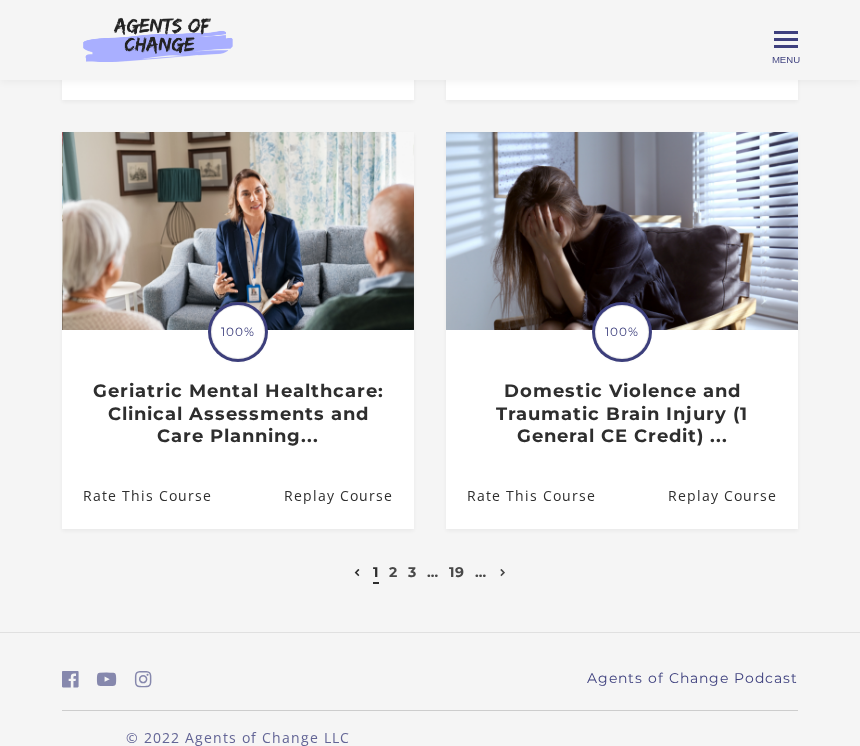 click at bounding box center (503, 572) 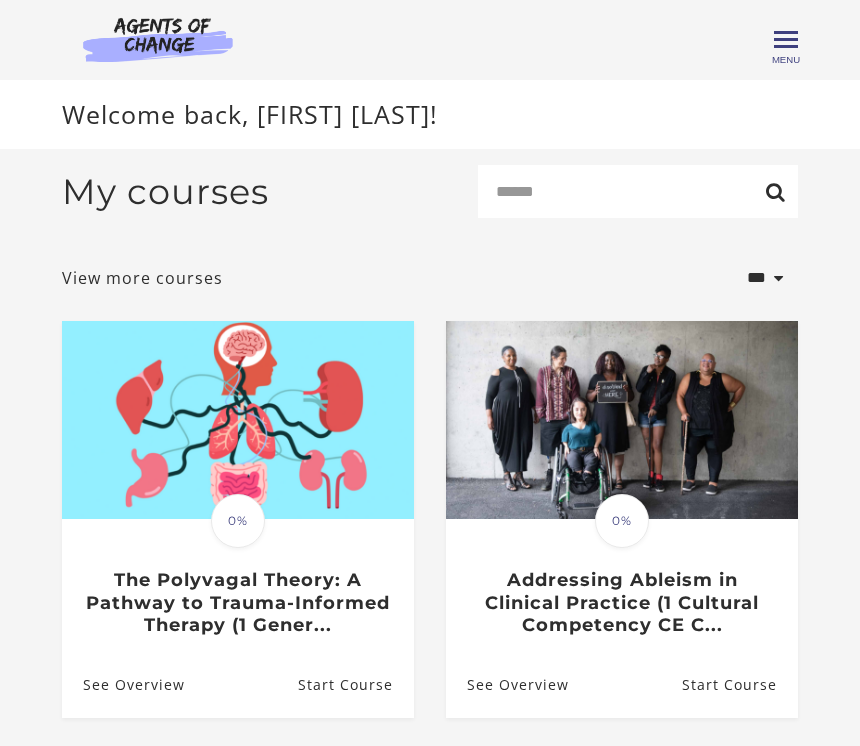scroll, scrollTop: 0, scrollLeft: 0, axis: both 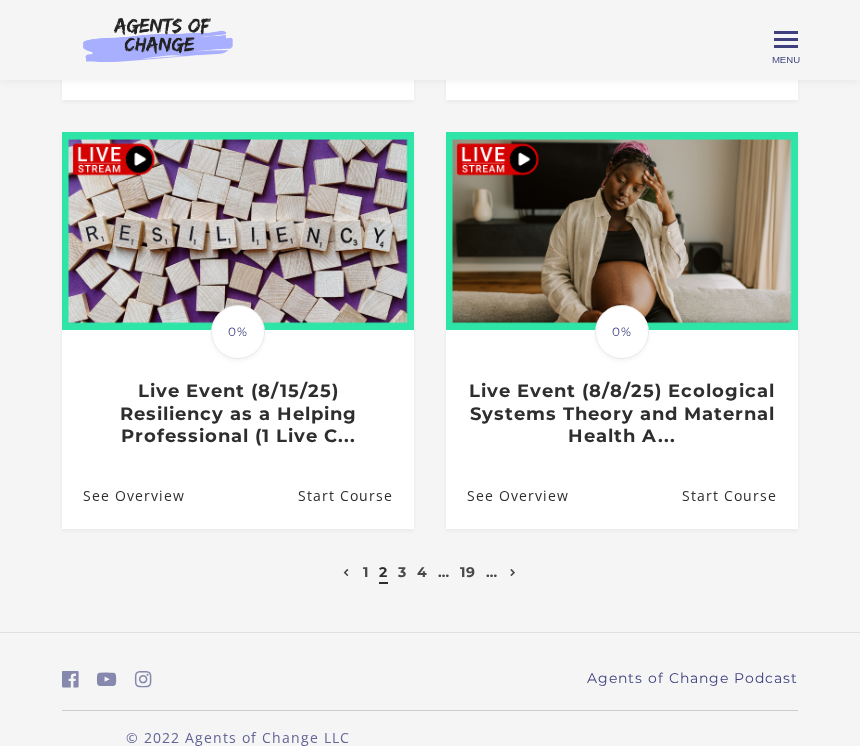 click on "…" at bounding box center [492, 572] 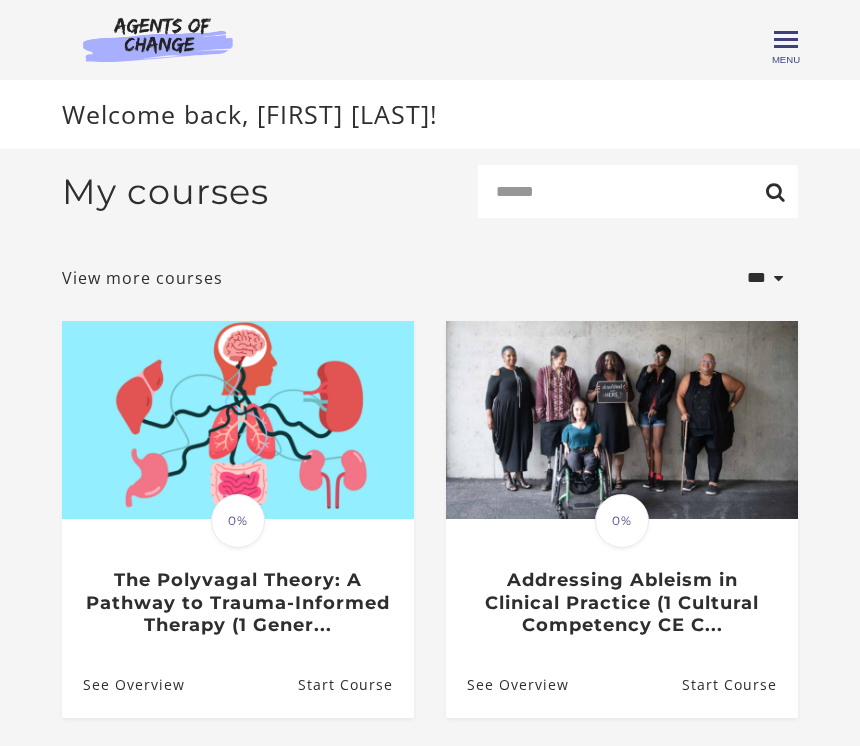 scroll, scrollTop: 0, scrollLeft: 0, axis: both 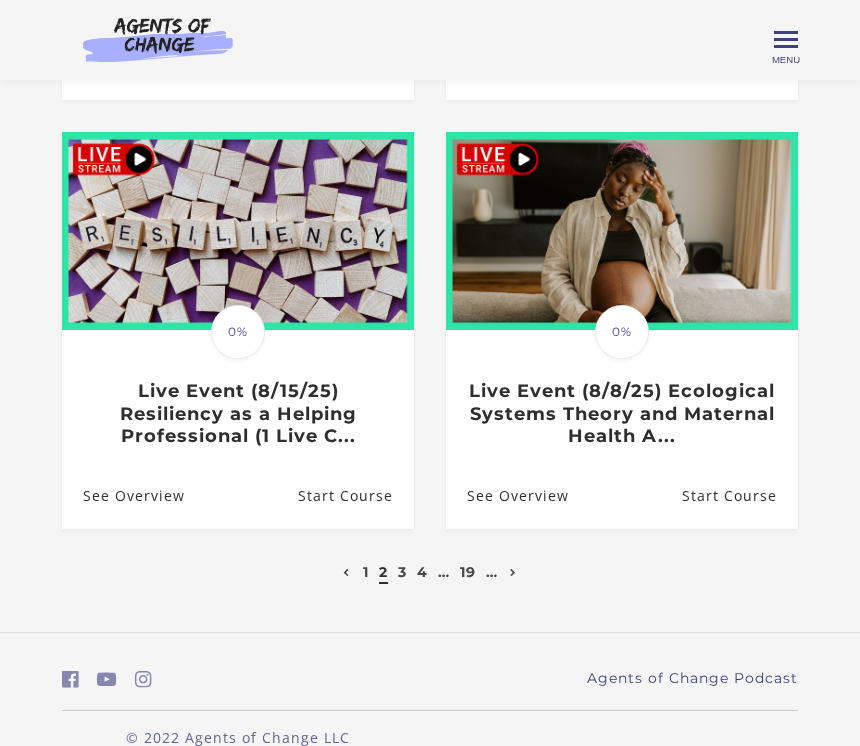 click on "3" at bounding box center [402, 572] 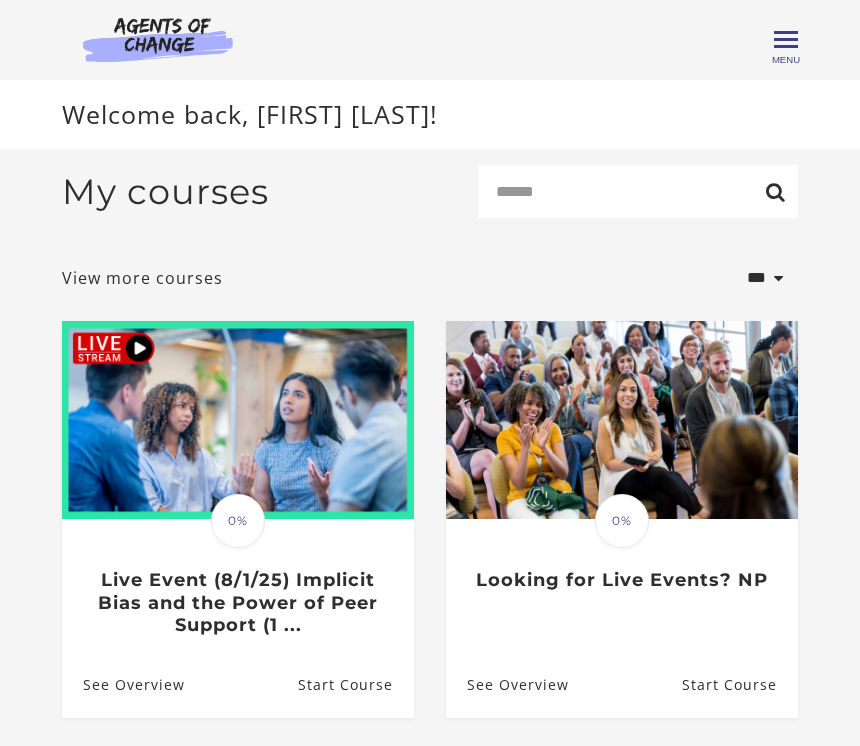 scroll, scrollTop: 0, scrollLeft: 0, axis: both 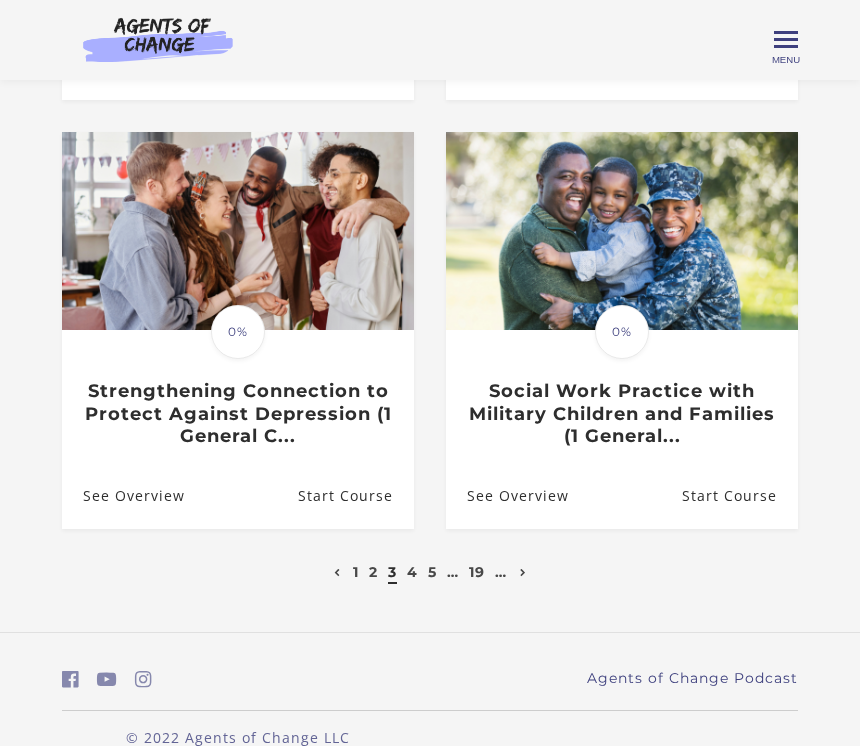 click on "5" at bounding box center (432, 572) 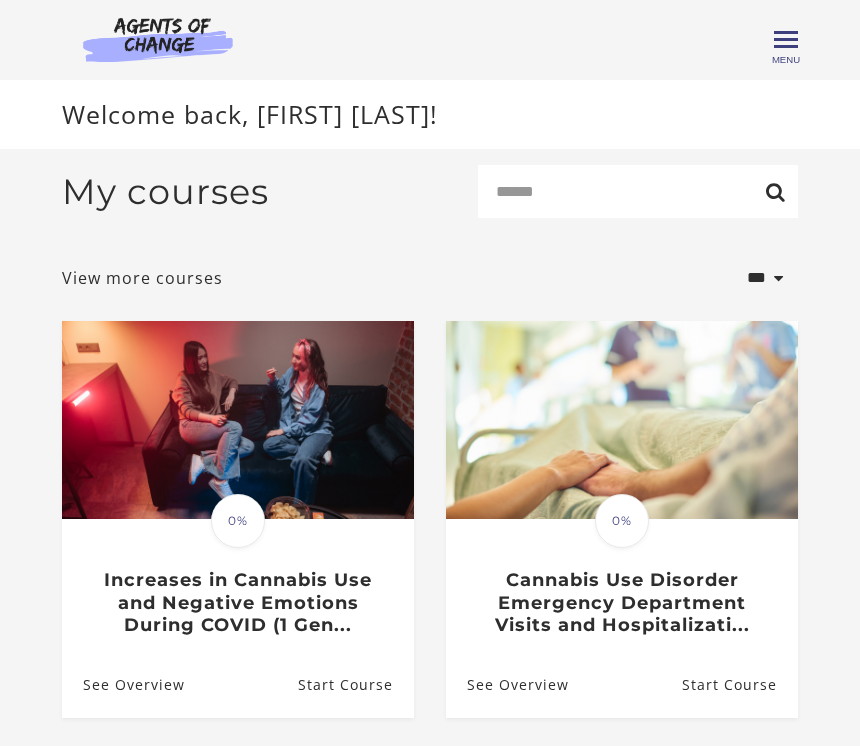 scroll, scrollTop: 0, scrollLeft: 0, axis: both 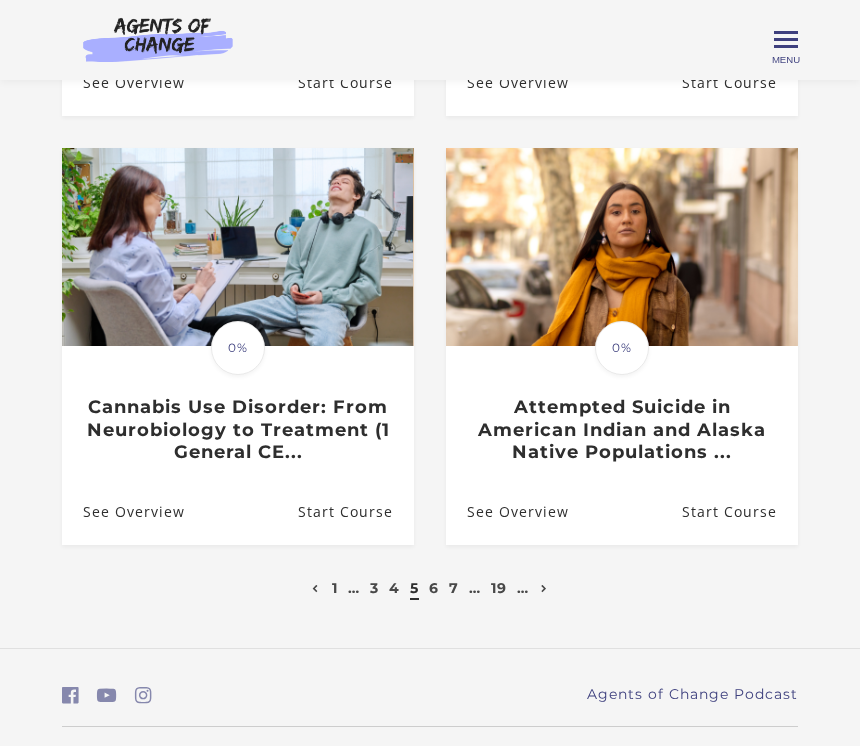 click on "6" at bounding box center [433, 588] 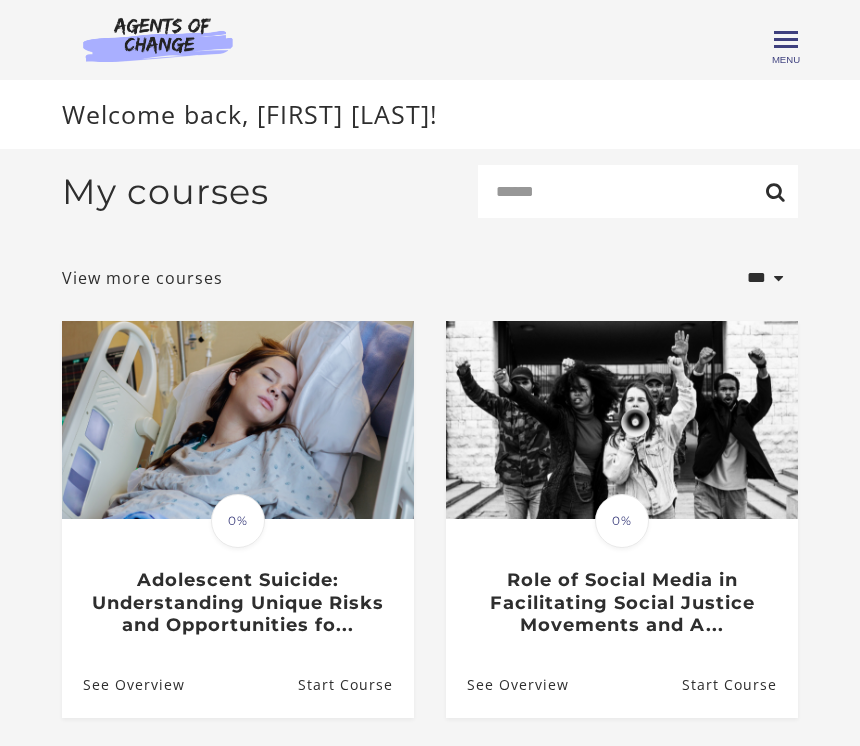 scroll, scrollTop: 0, scrollLeft: 0, axis: both 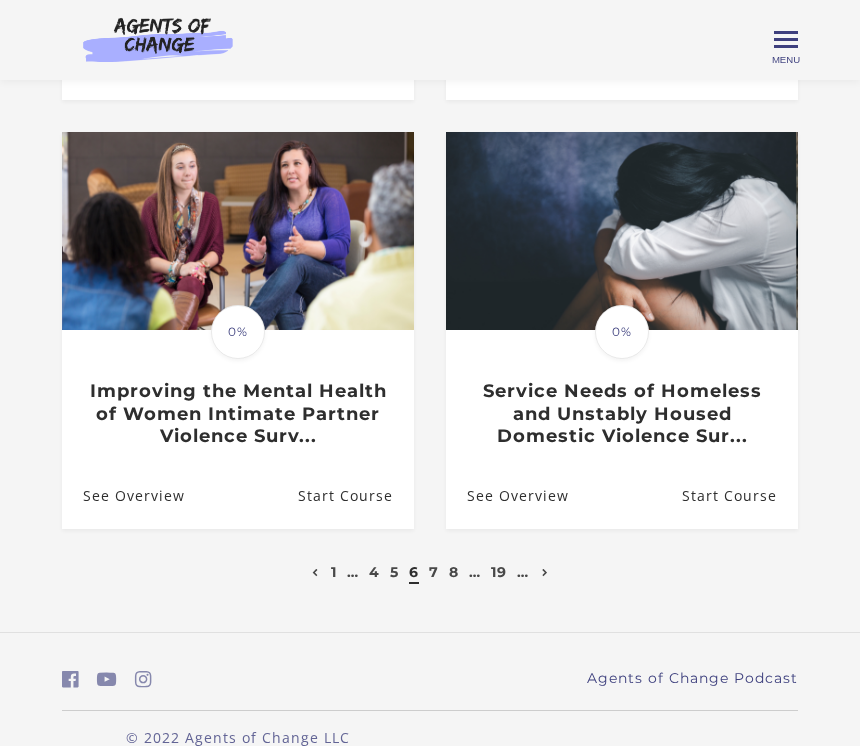 click on "7" at bounding box center (434, 572) 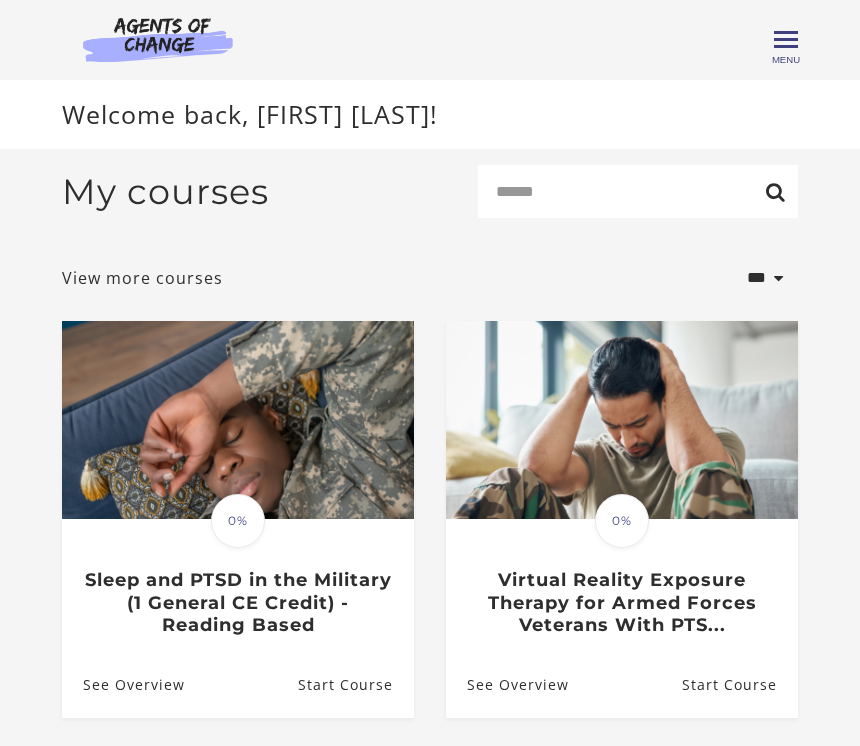 scroll, scrollTop: 0, scrollLeft: 0, axis: both 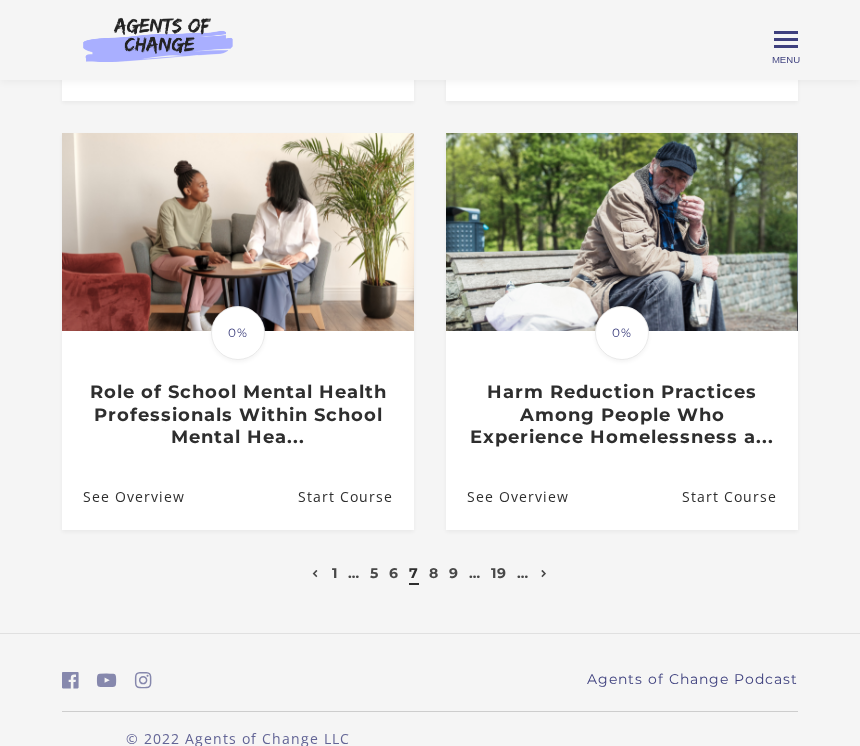 click on "8" at bounding box center (434, 573) 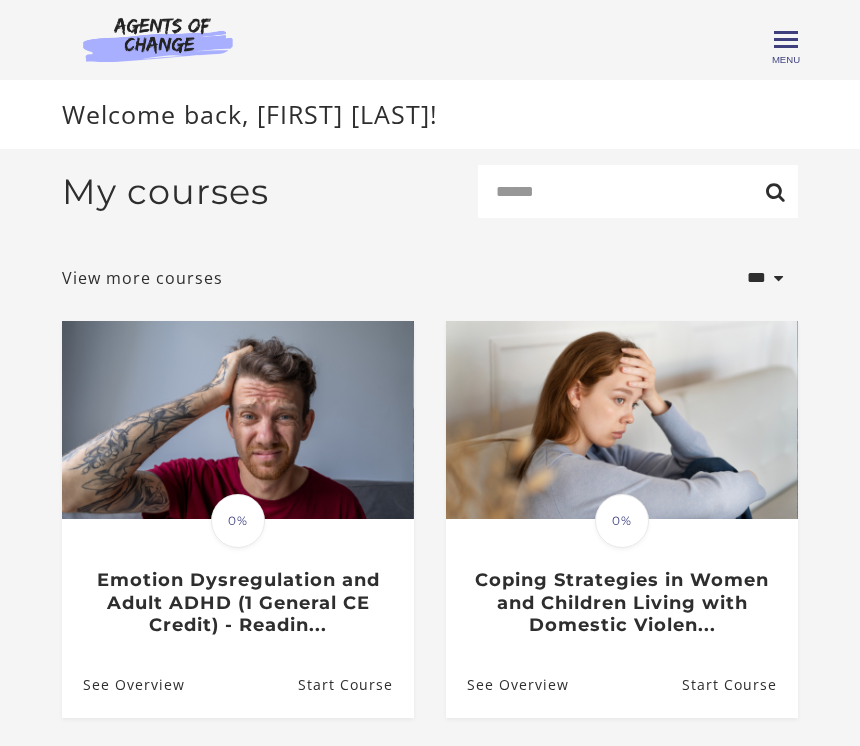 scroll, scrollTop: 0, scrollLeft: 0, axis: both 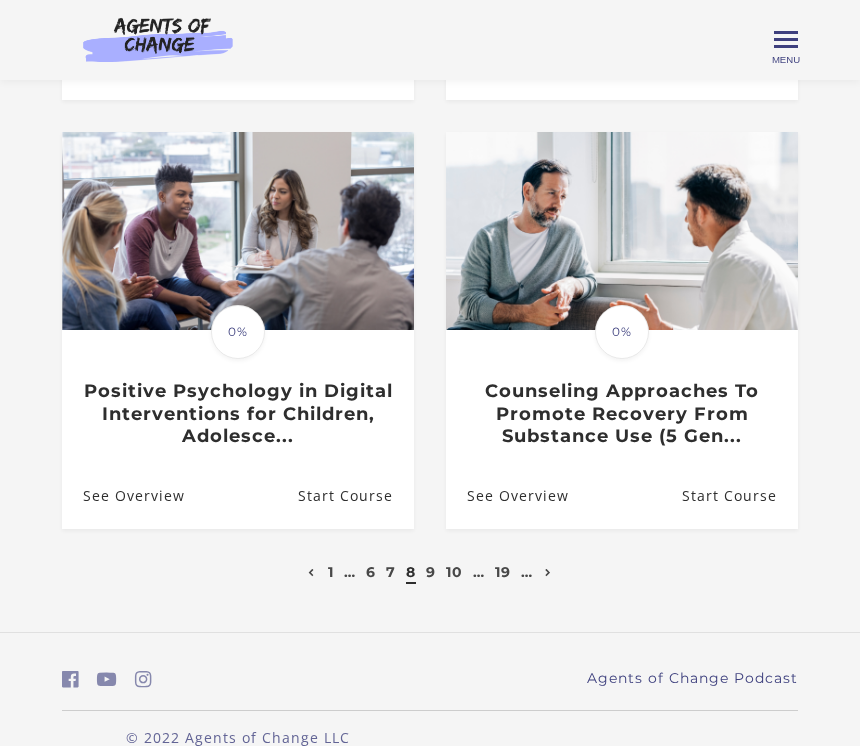 click on "Counseling Approaches To Promote Recovery From Substance Use (5 Gen..." at bounding box center (621, 414) 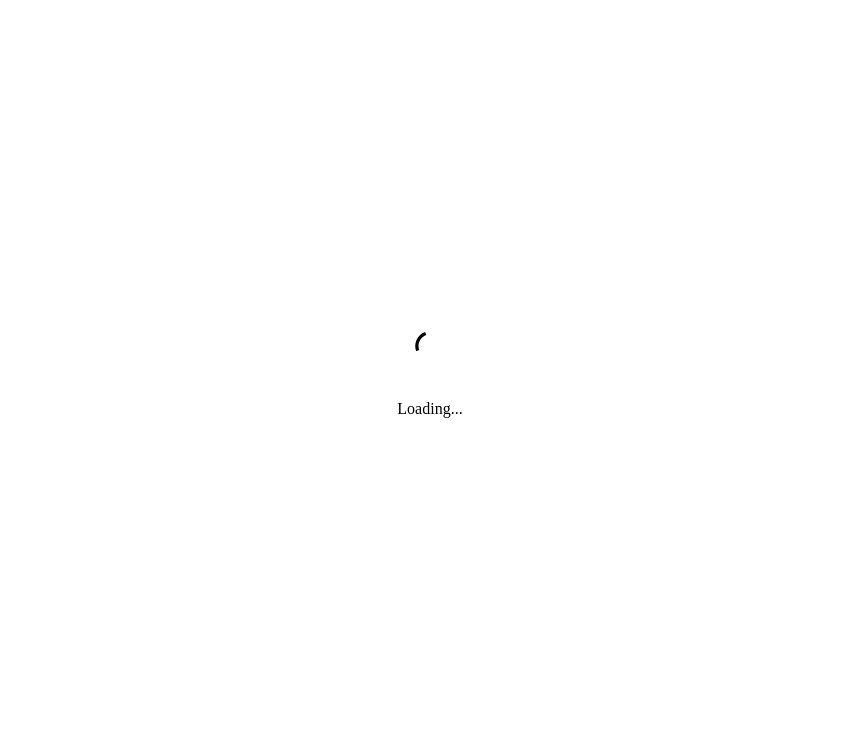 scroll, scrollTop: 0, scrollLeft: 0, axis: both 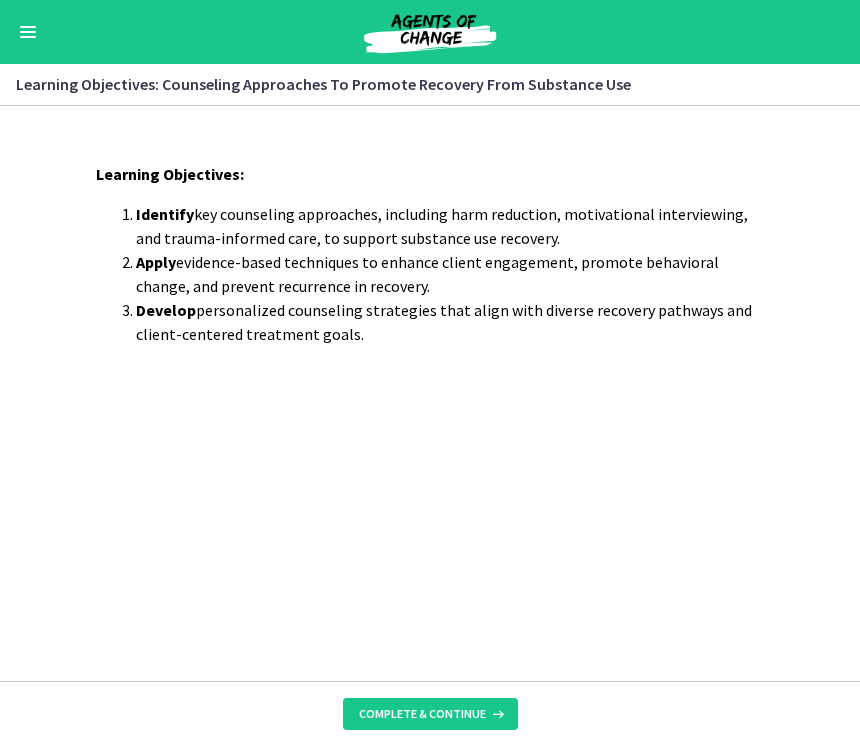 click at bounding box center [430, 32] 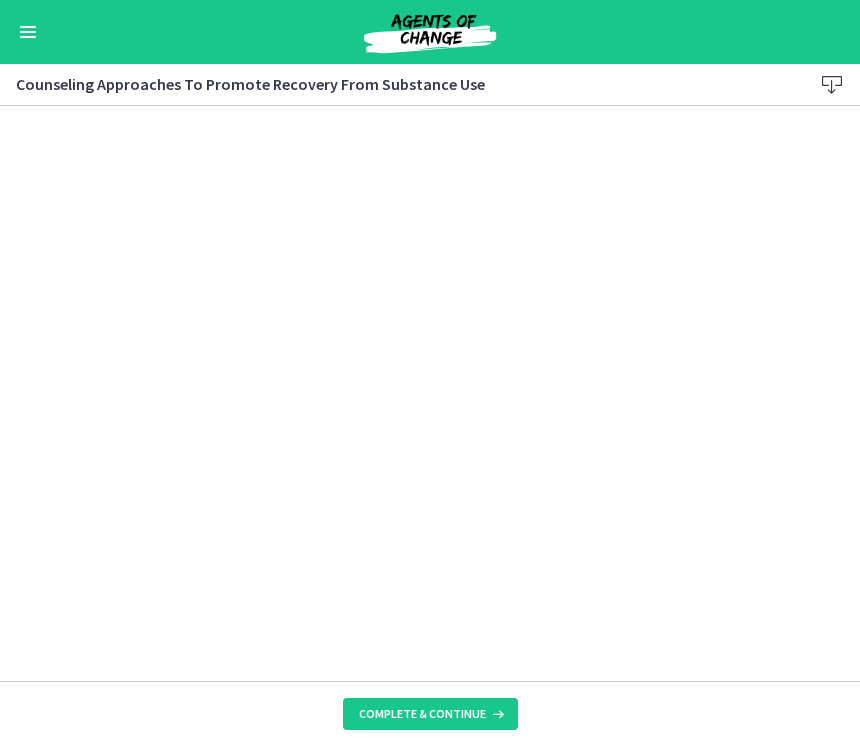 click at bounding box center (28, 32) 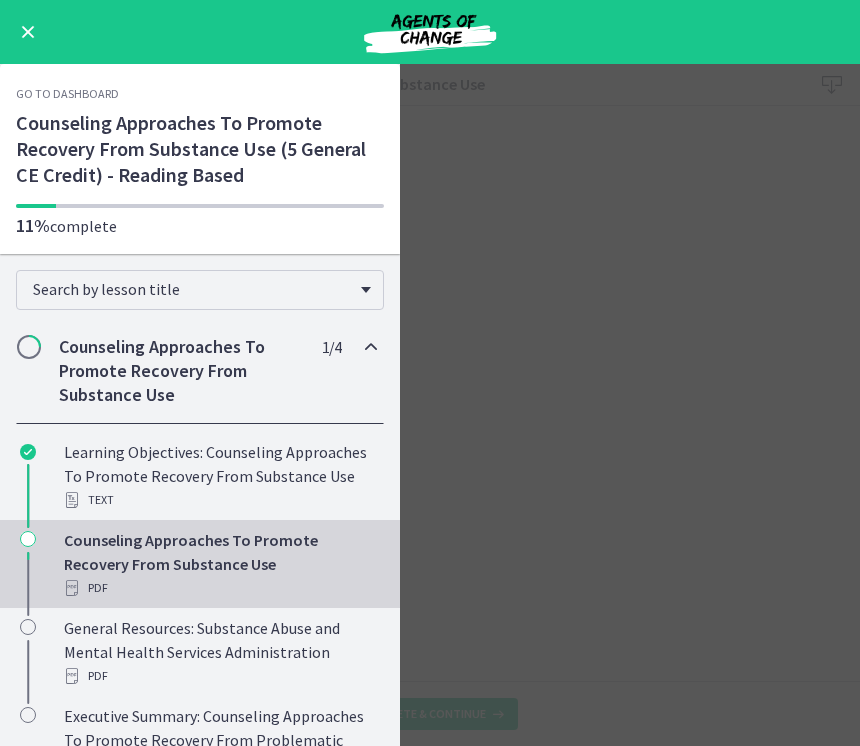 scroll, scrollTop: 0, scrollLeft: 0, axis: both 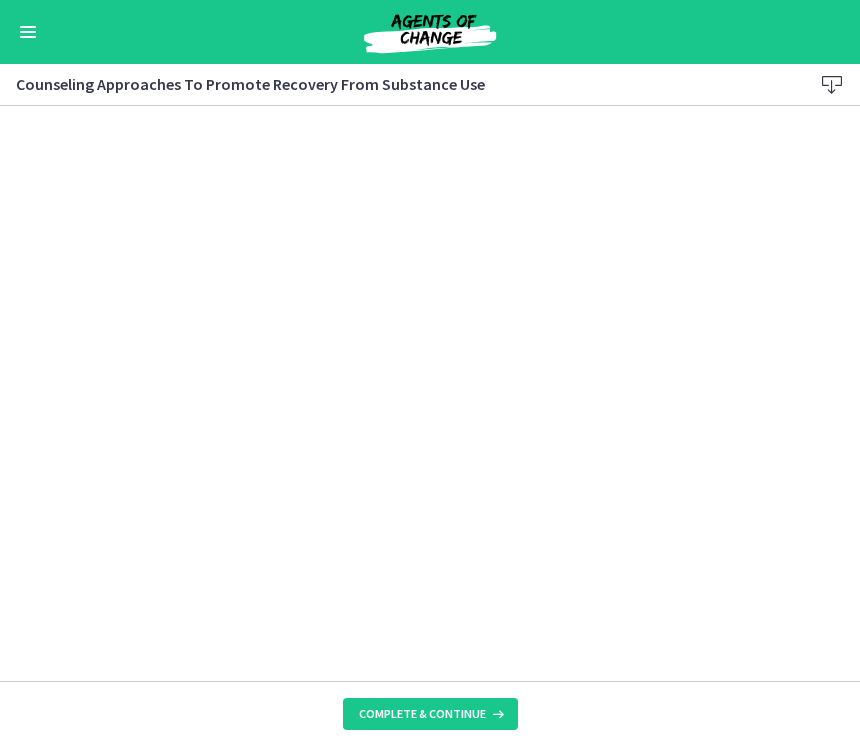 click at bounding box center [28, 32] 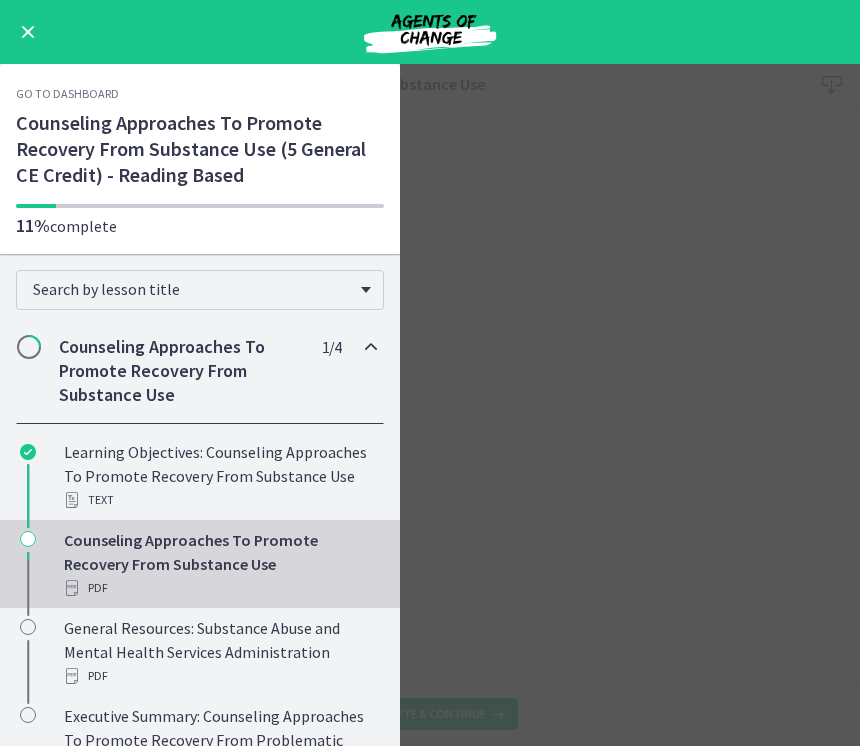 click at bounding box center (28, 32) 